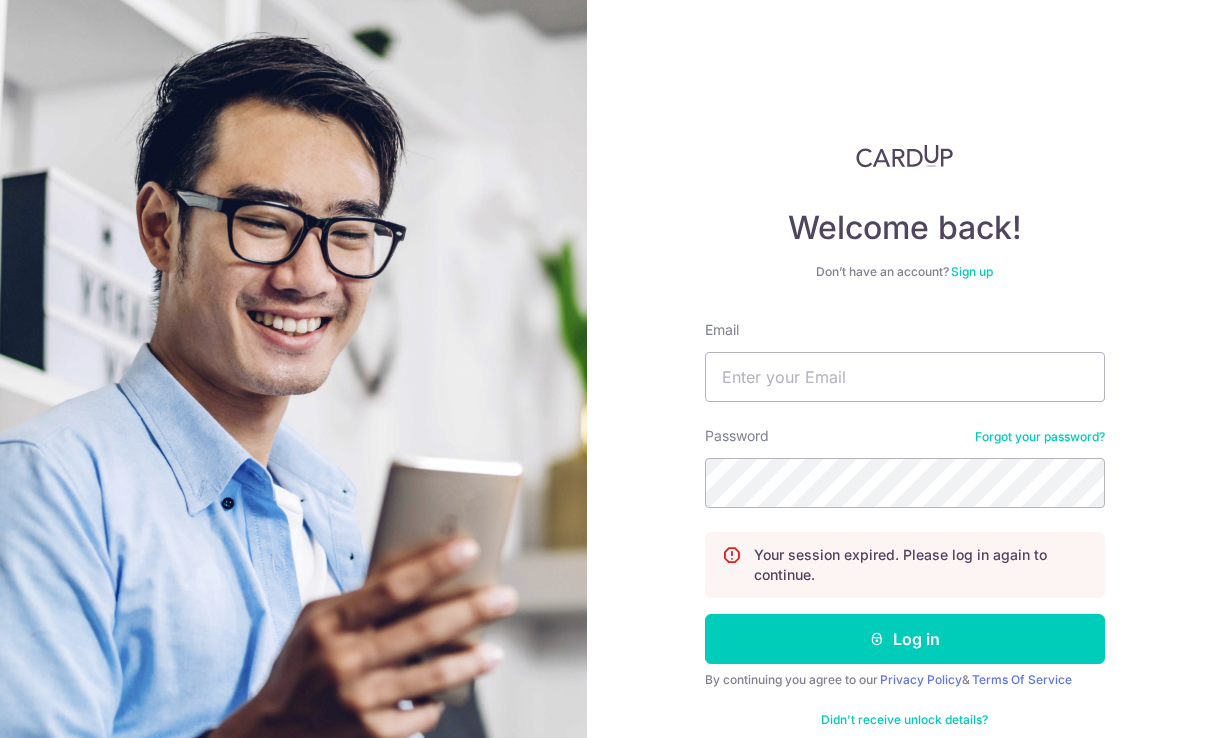 scroll, scrollTop: 0, scrollLeft: 0, axis: both 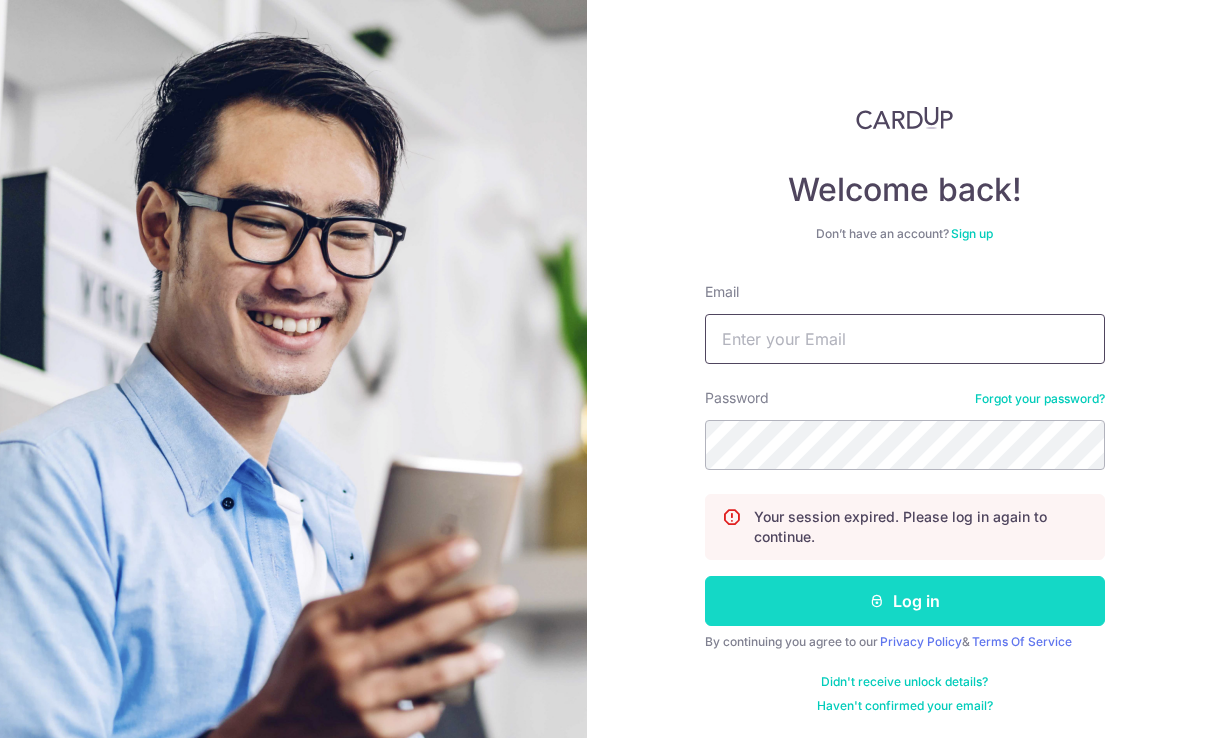 type on "weeqinng@gmail.com" 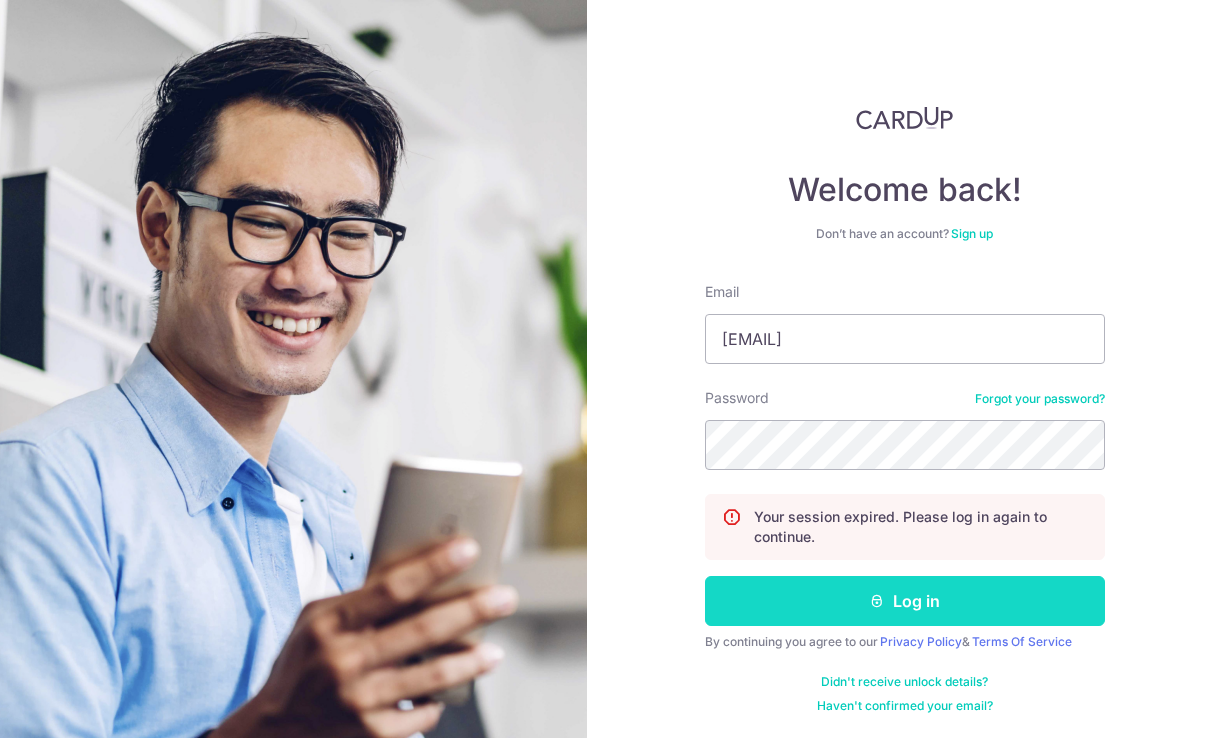 click on "Log in" at bounding box center (905, 601) 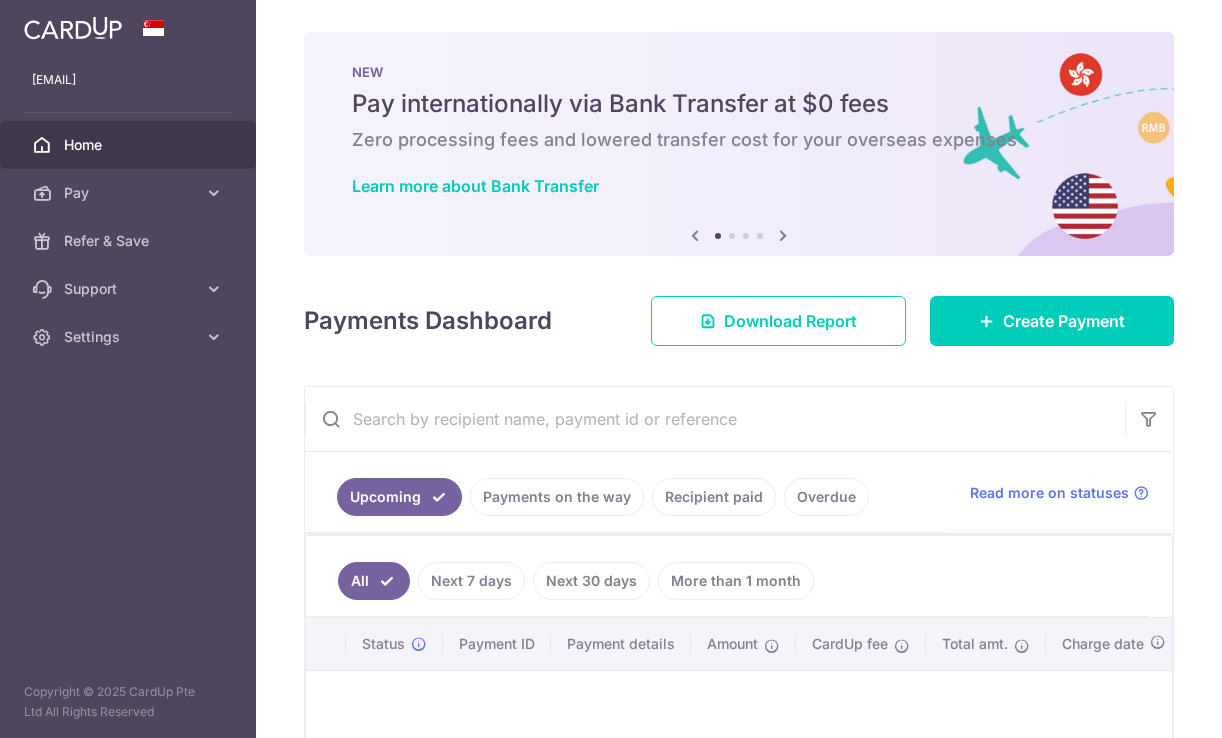 scroll, scrollTop: 0, scrollLeft: 0, axis: both 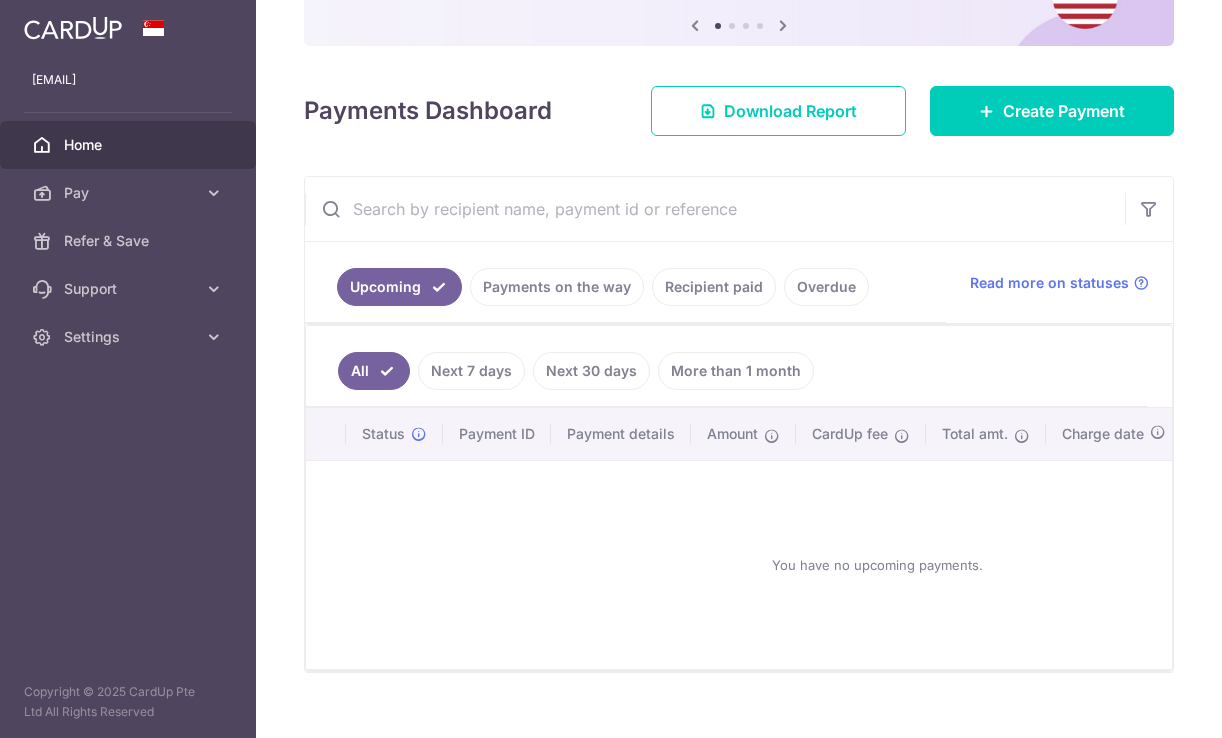 click on "Payments on the way" at bounding box center (557, 287) 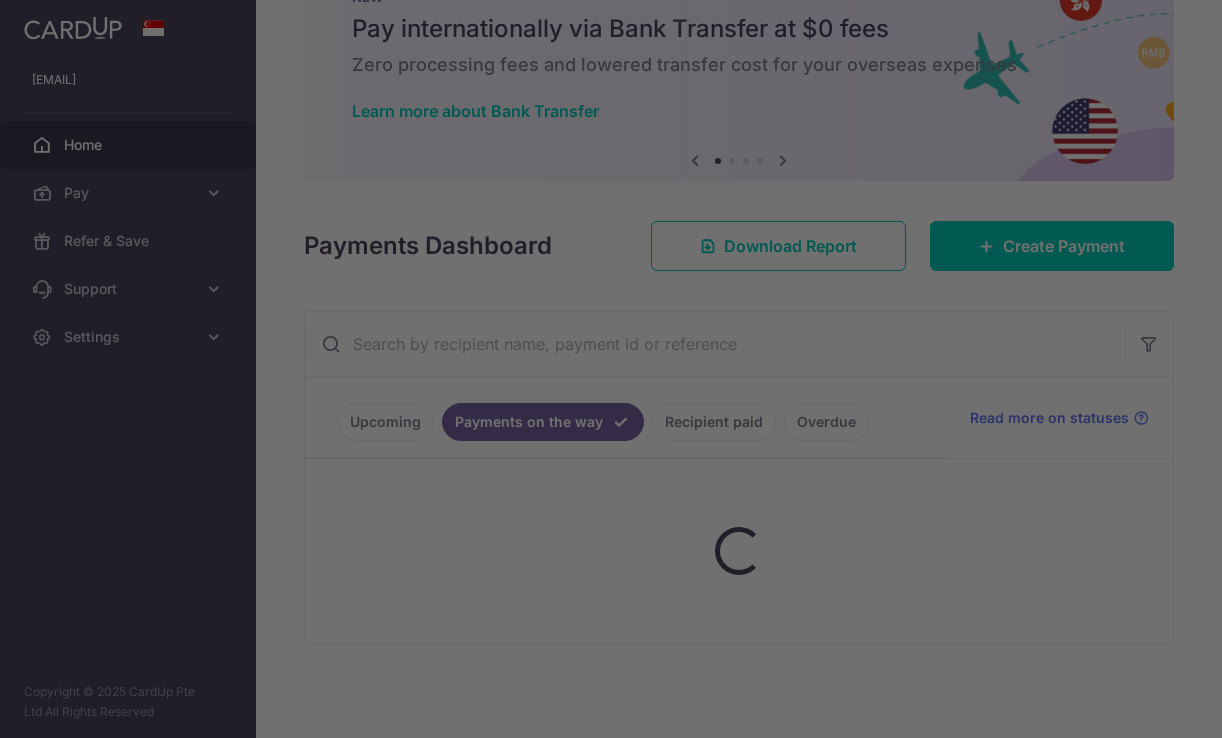 scroll, scrollTop: 18, scrollLeft: 0, axis: vertical 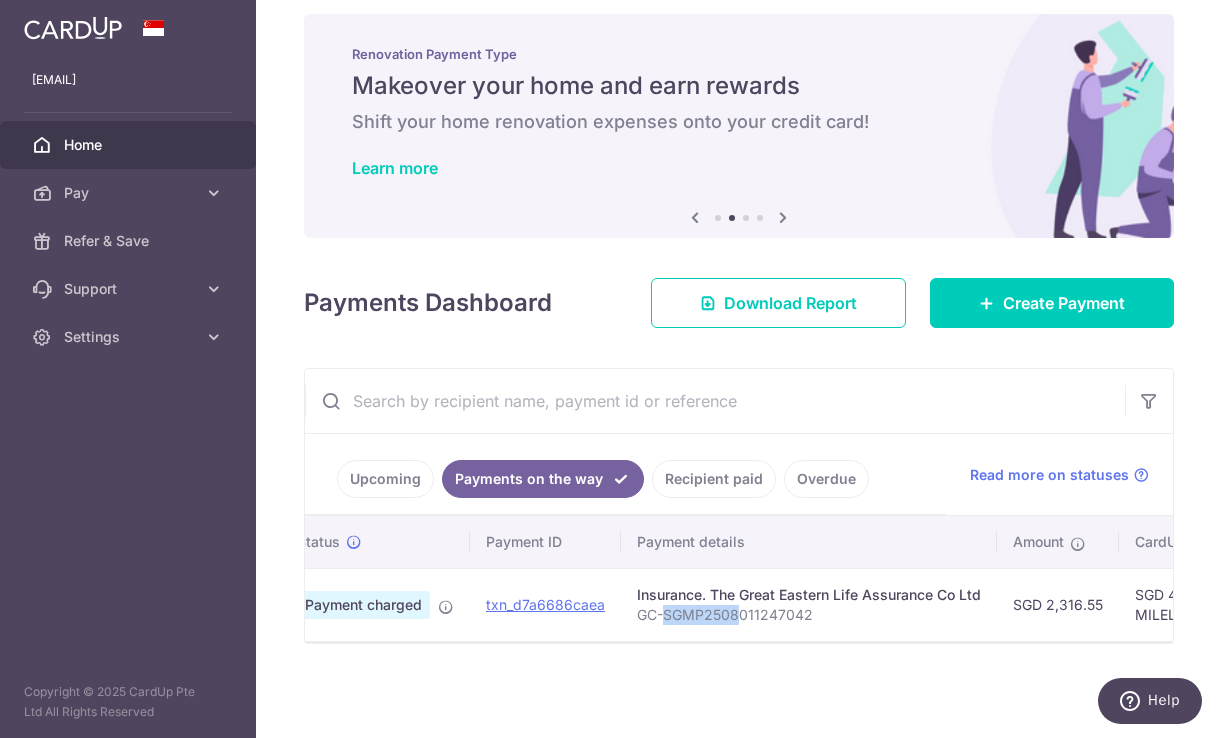 drag, startPoint x: 666, startPoint y: 616, endPoint x: 739, endPoint y: 614, distance: 73.02739 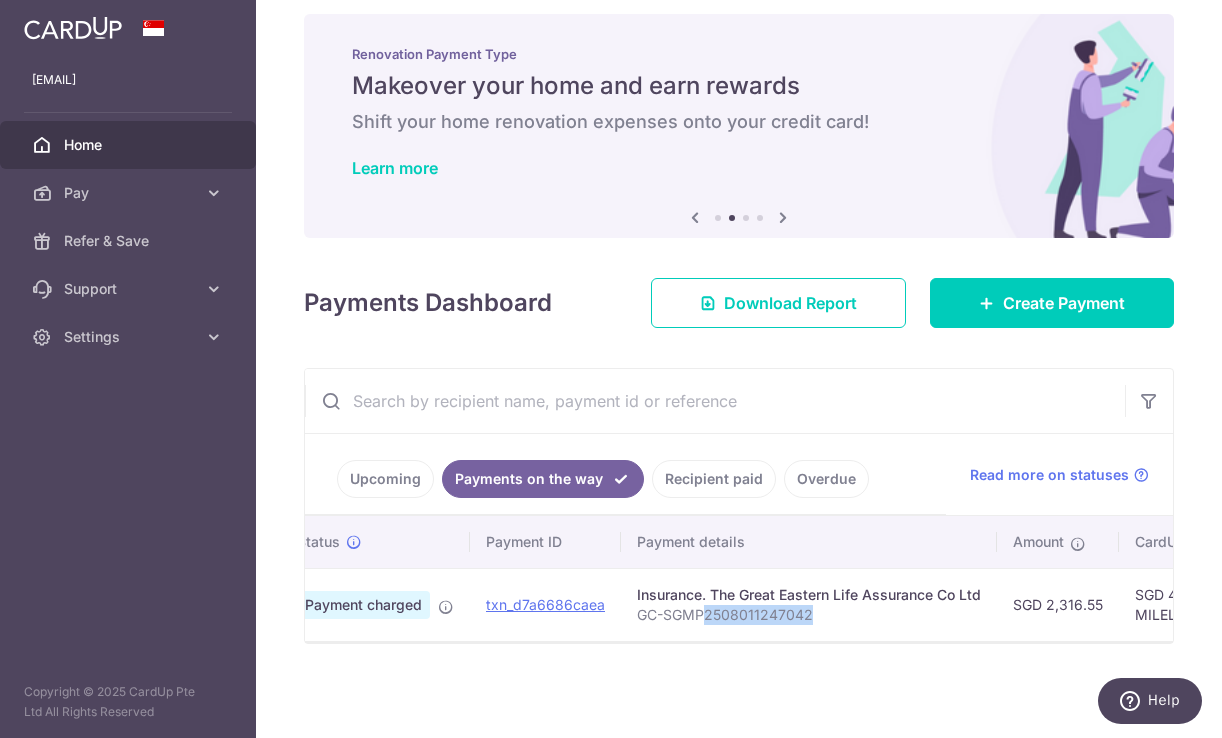 drag, startPoint x: 706, startPoint y: 615, endPoint x: 837, endPoint y: 615, distance: 131 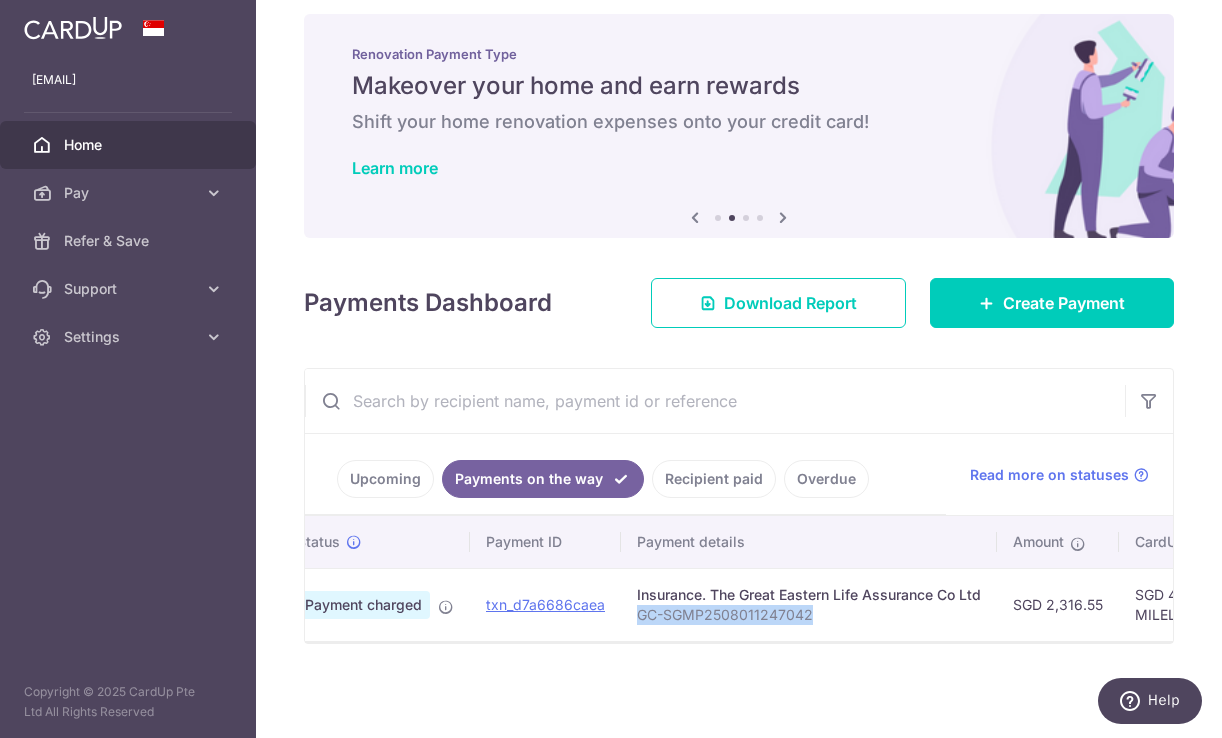 drag, startPoint x: 837, startPoint y: 615, endPoint x: 635, endPoint y: 615, distance: 202 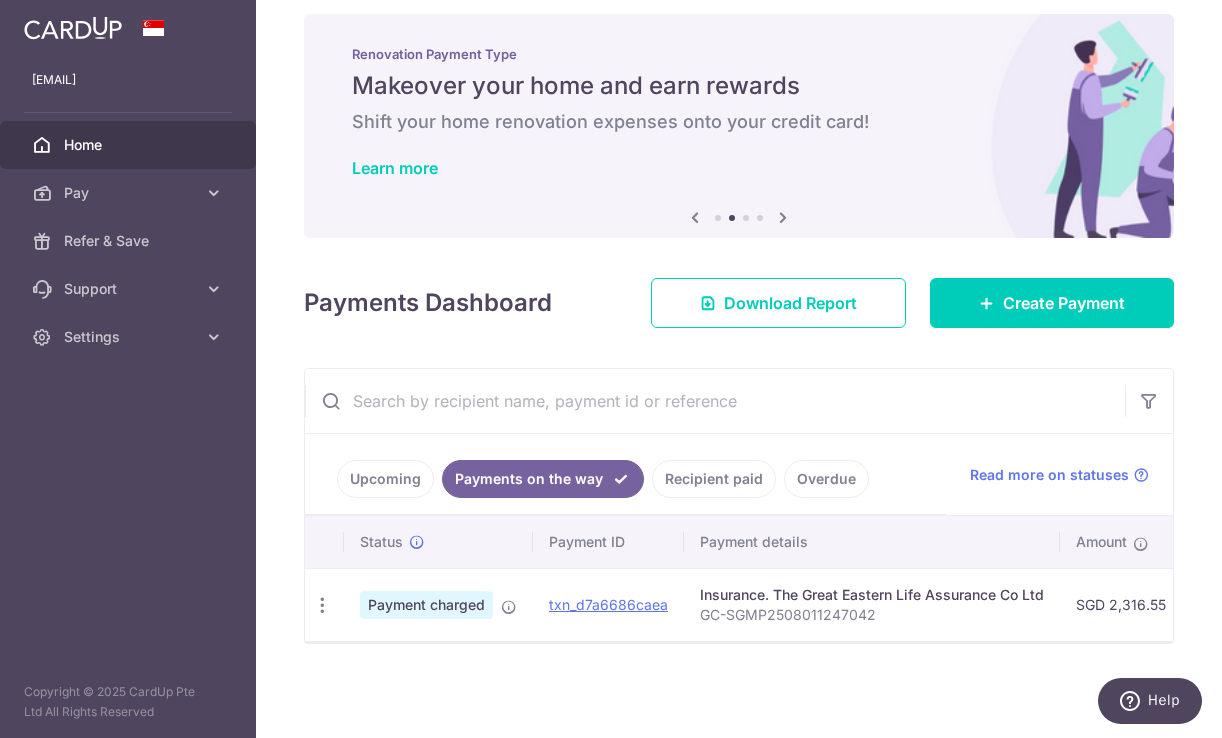 scroll, scrollTop: 0, scrollLeft: 0, axis: both 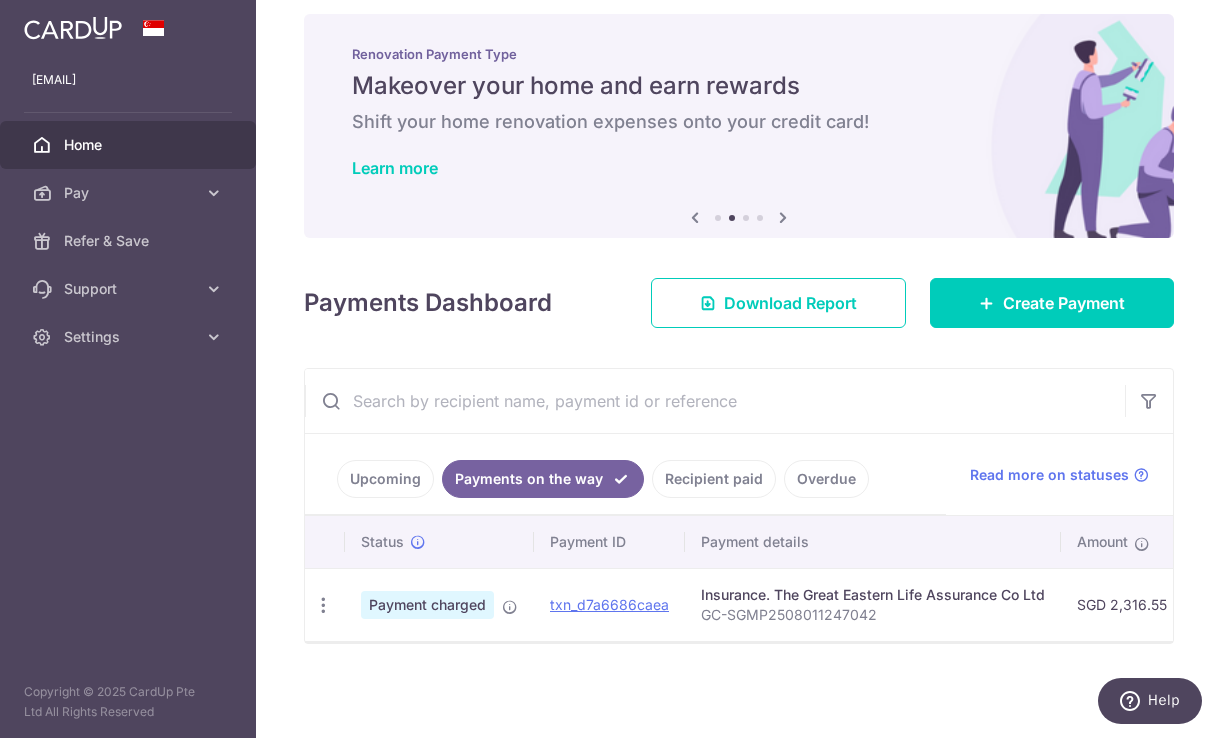 click on "GC-SGMP2508011247042" at bounding box center [873, 615] 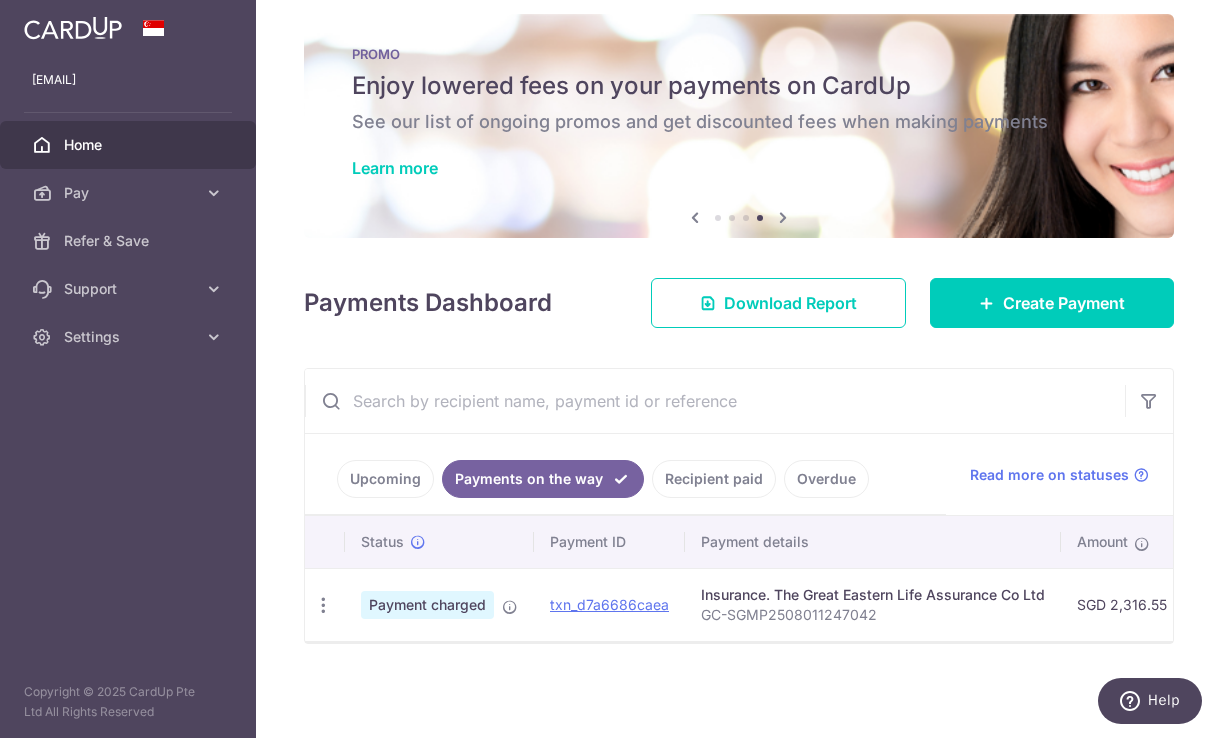 click on "GC-SGMP2508011247042" at bounding box center (873, 615) 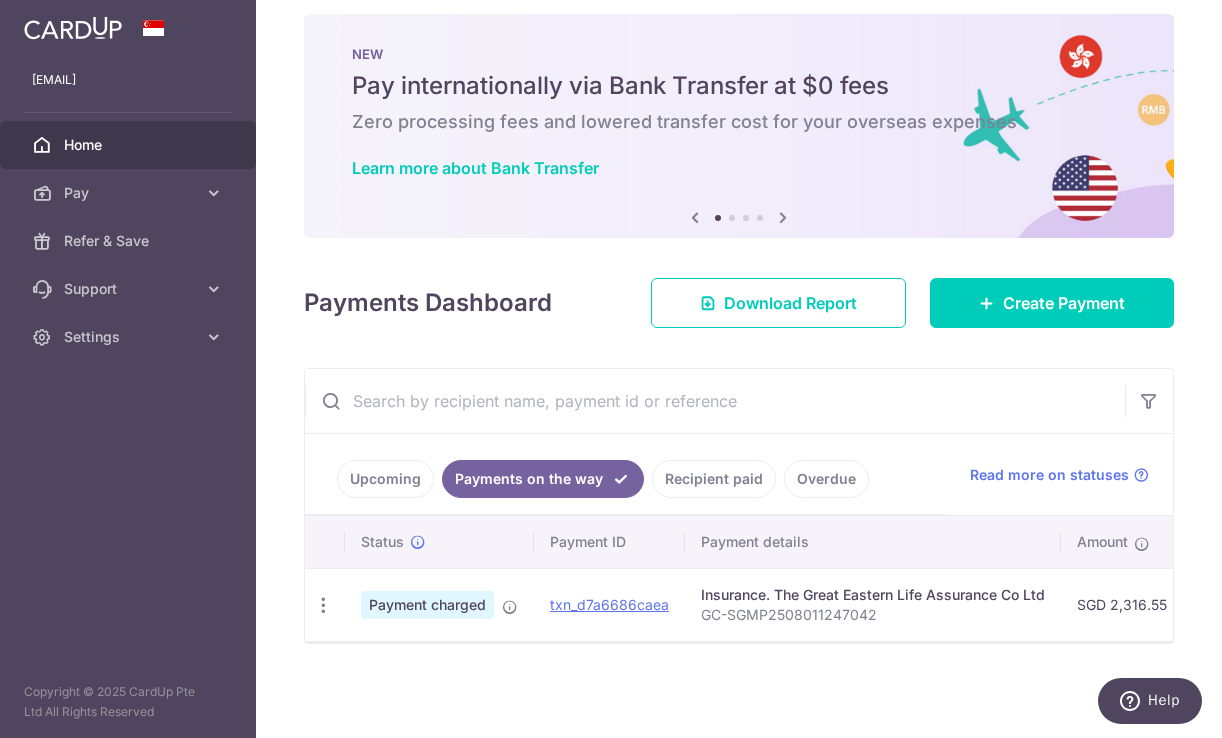 scroll, scrollTop: 0, scrollLeft: 662, axis: horizontal 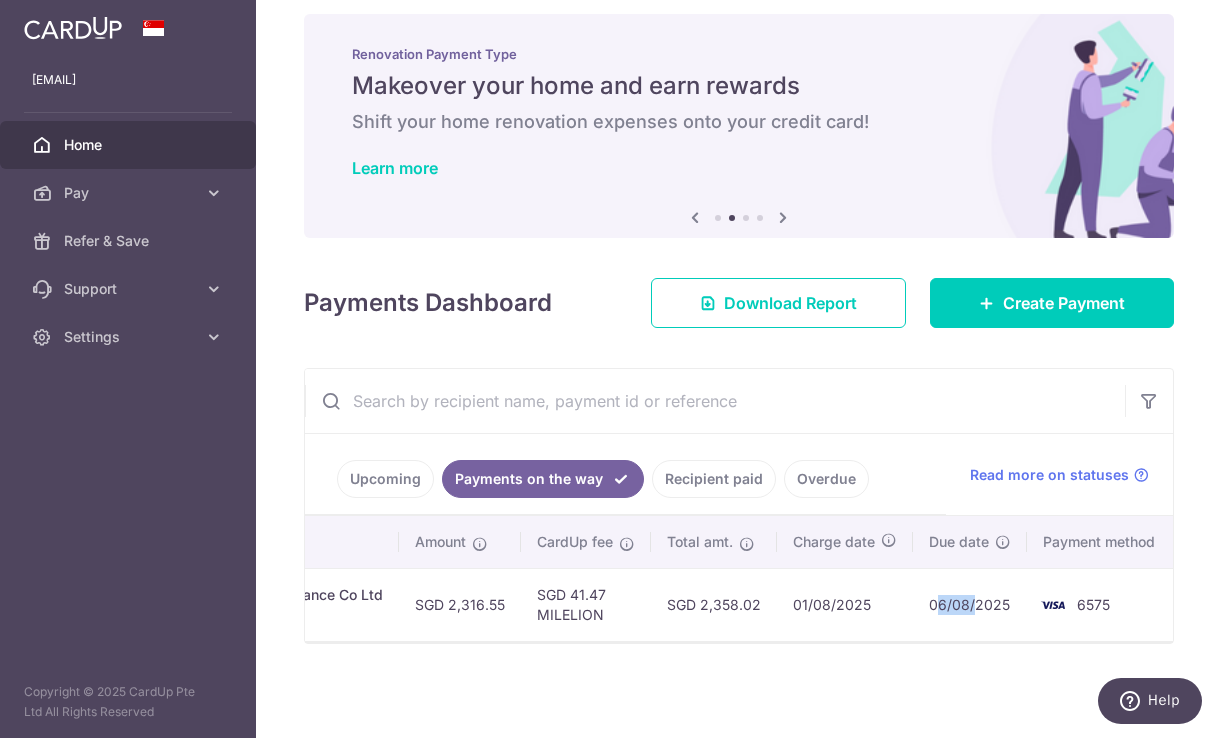 drag, startPoint x: 974, startPoint y: 607, endPoint x: 938, endPoint y: 607, distance: 36 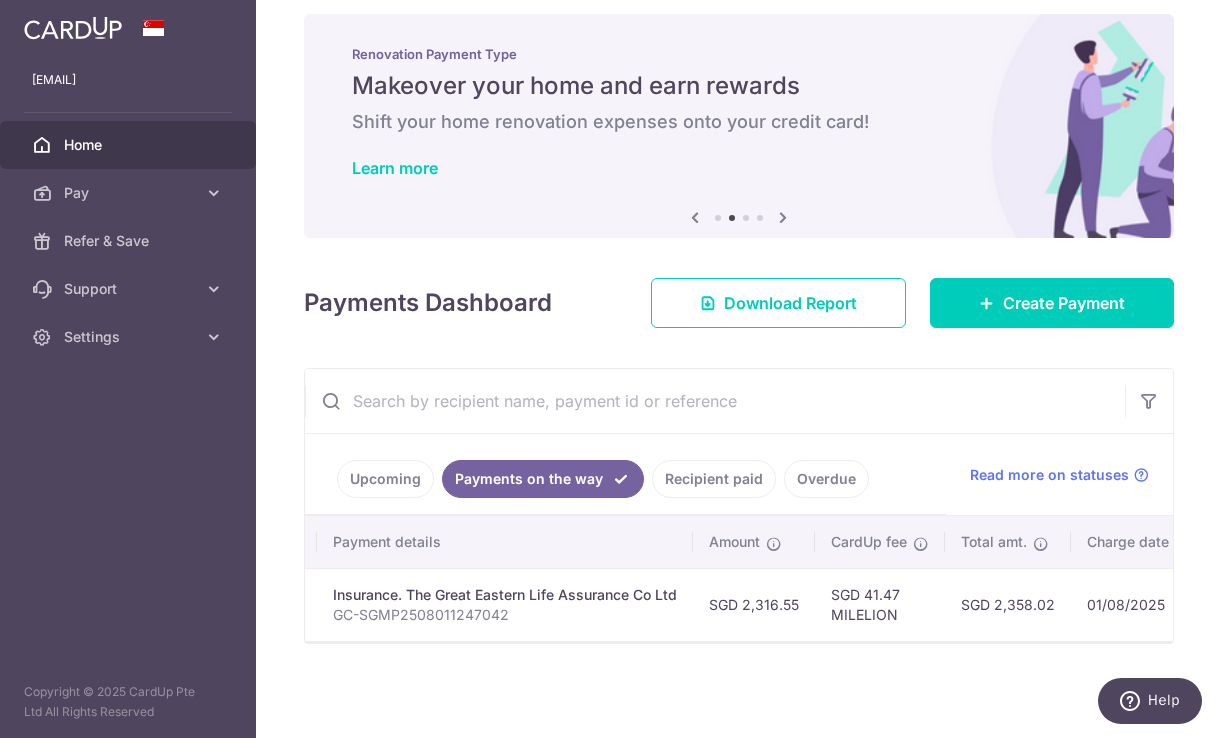 scroll, scrollTop: 0, scrollLeft: 0, axis: both 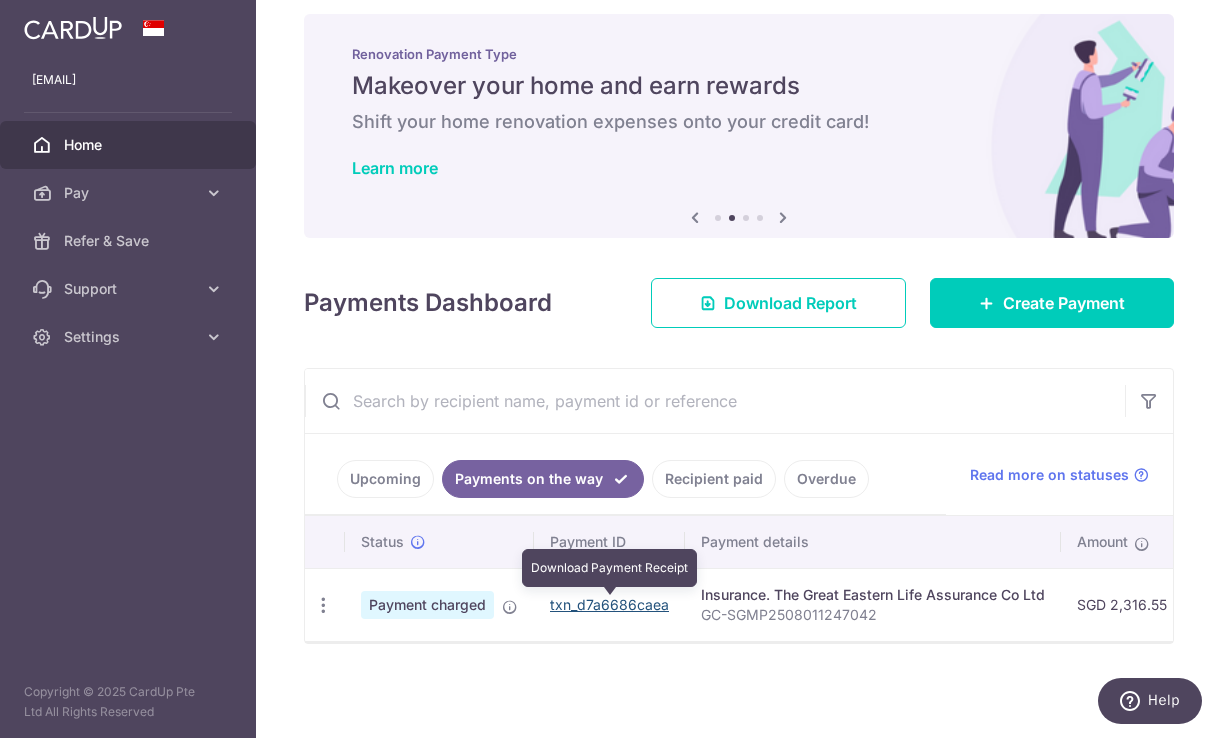 click on "txn_d7a6686caea" at bounding box center (609, 604) 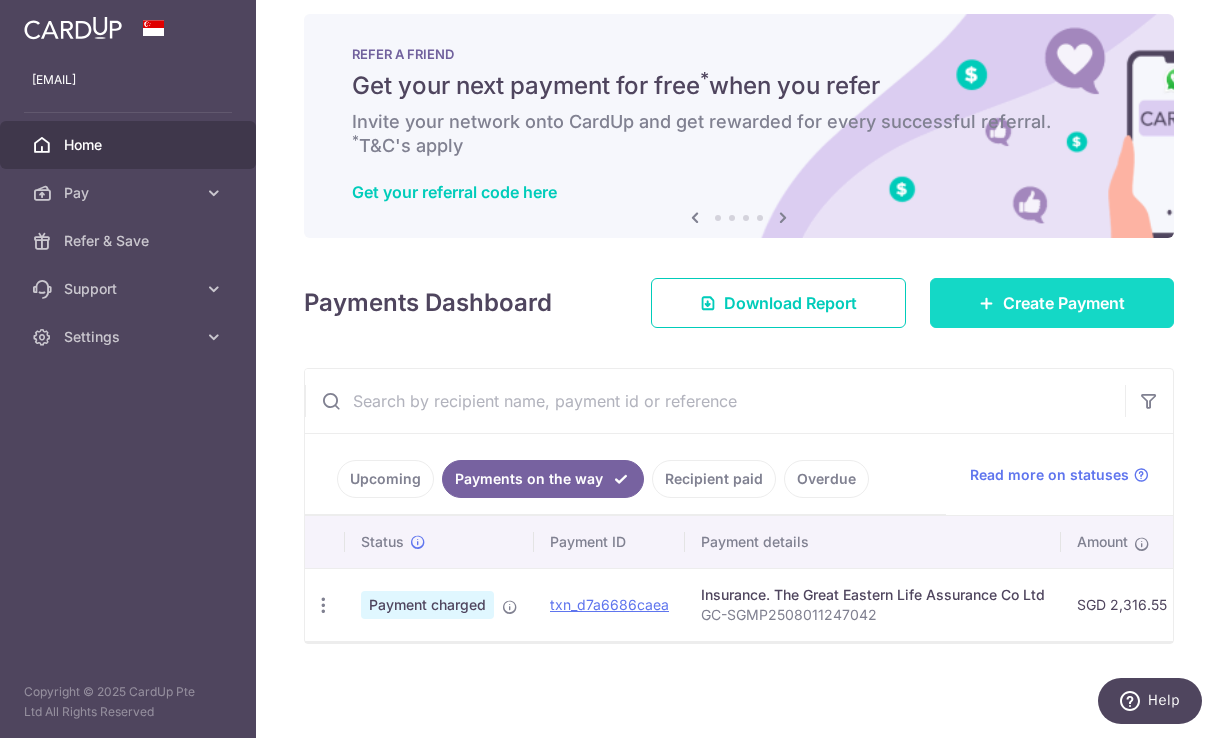 click on "Create Payment" at bounding box center (1064, 303) 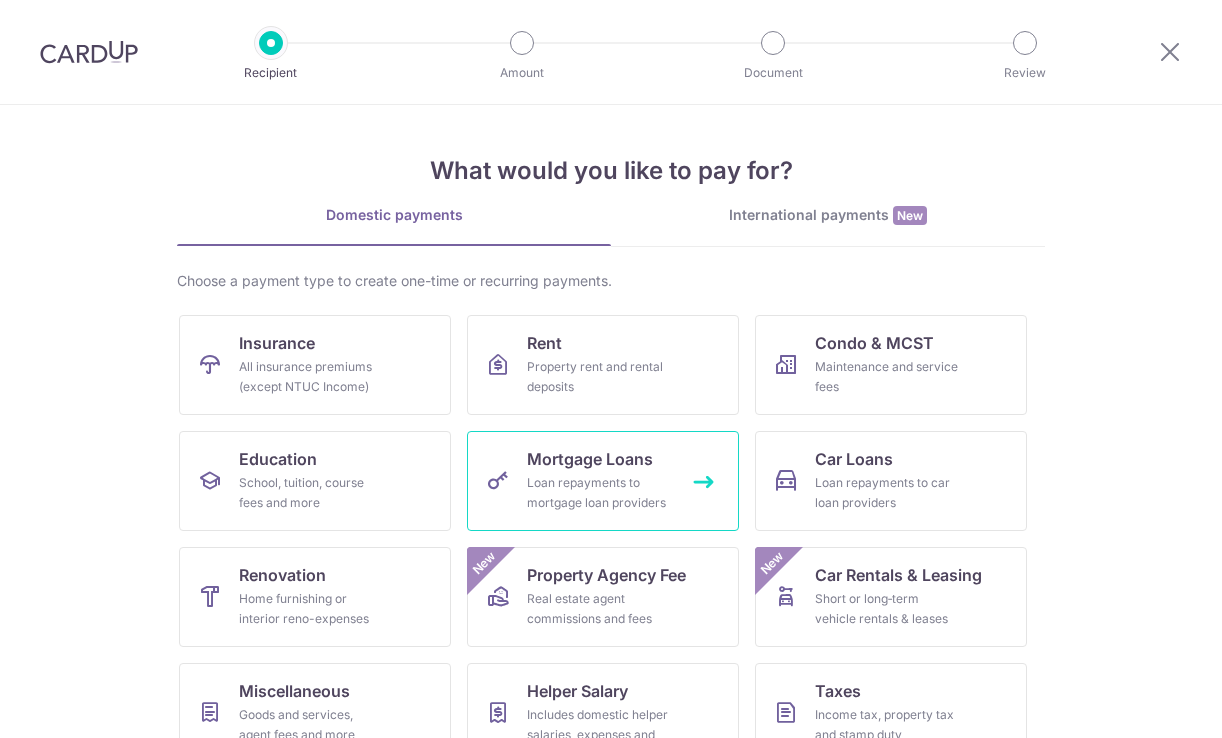 scroll, scrollTop: 0, scrollLeft: 0, axis: both 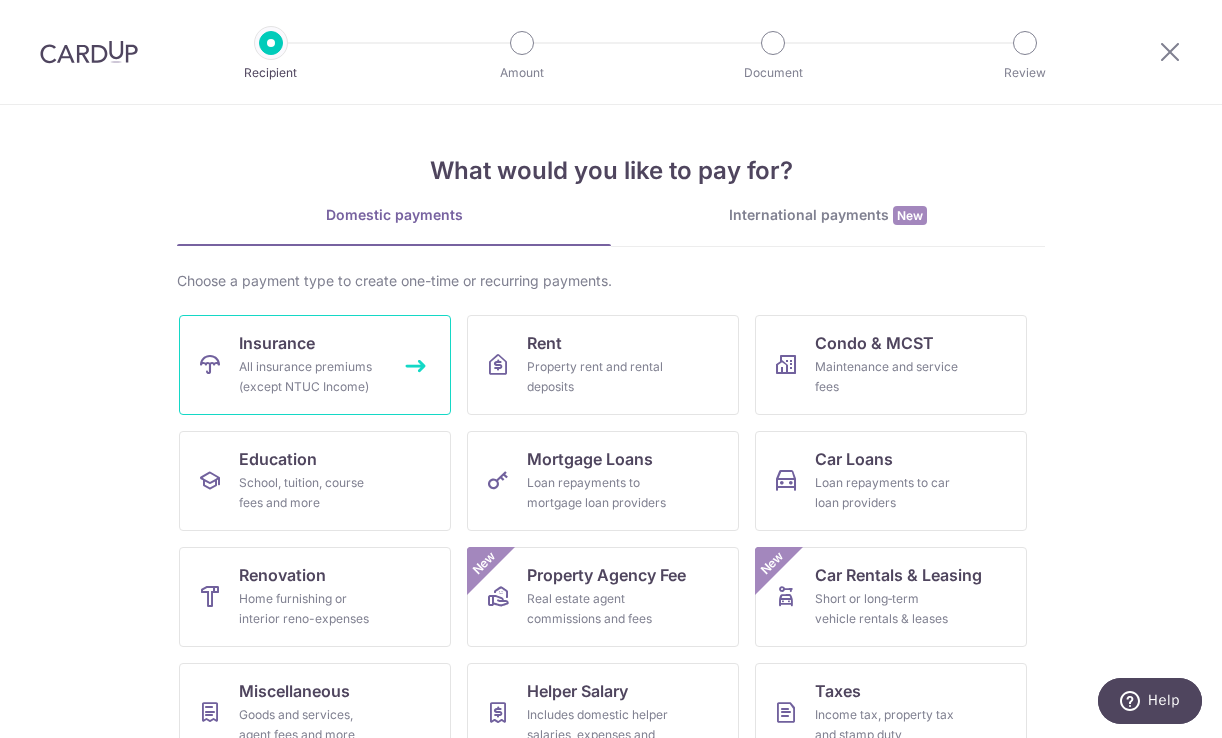 click on "All insurance premiums (except NTUC Income)" at bounding box center [311, 377] 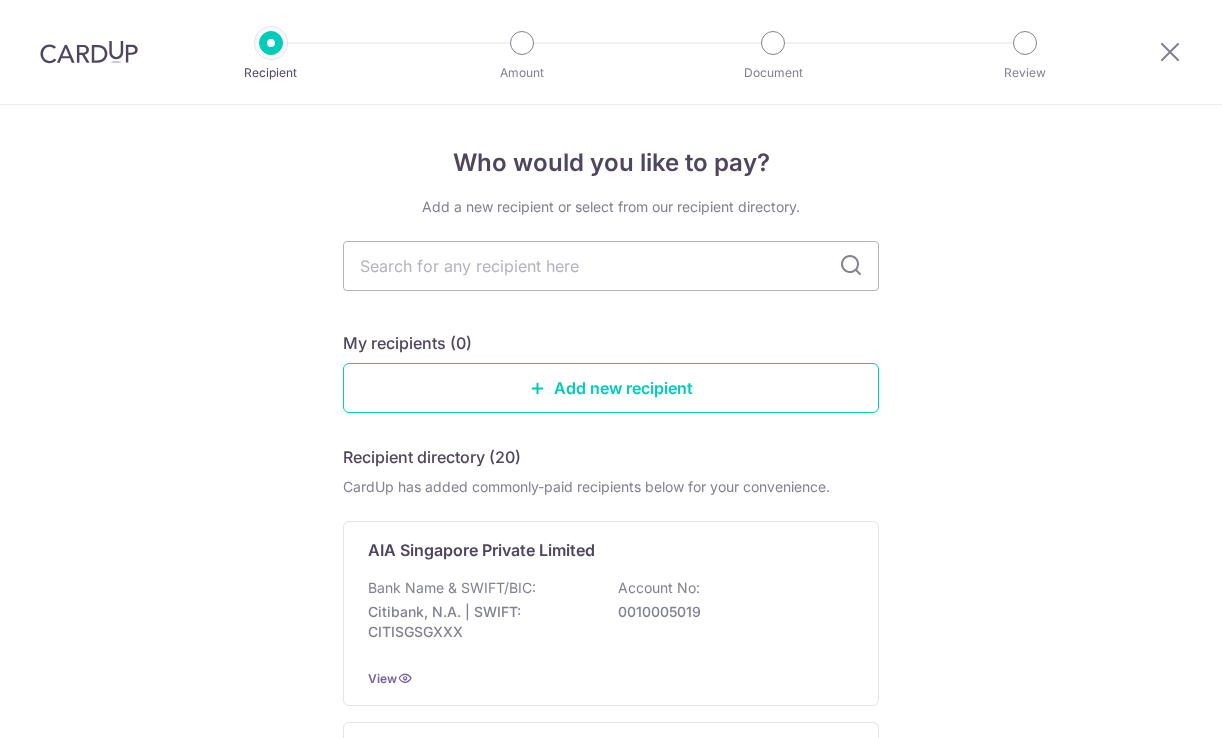 scroll, scrollTop: 0, scrollLeft: 0, axis: both 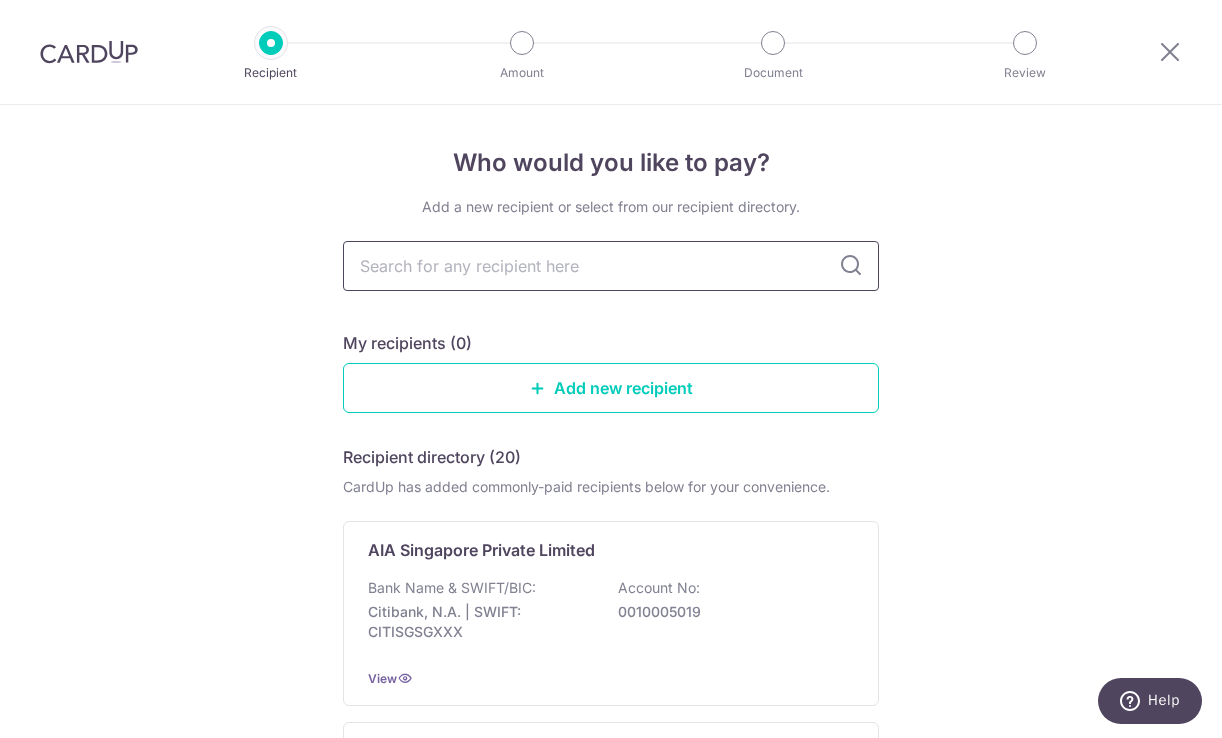 click at bounding box center (611, 266) 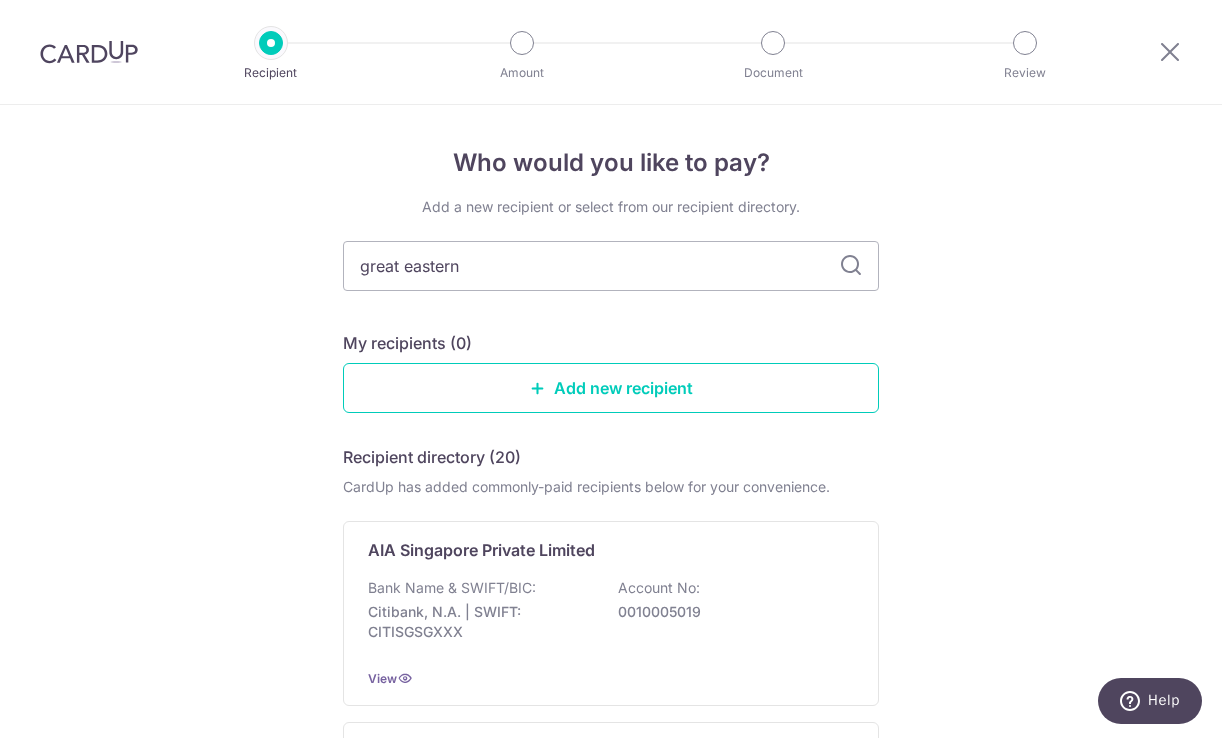 type on "great eastern" 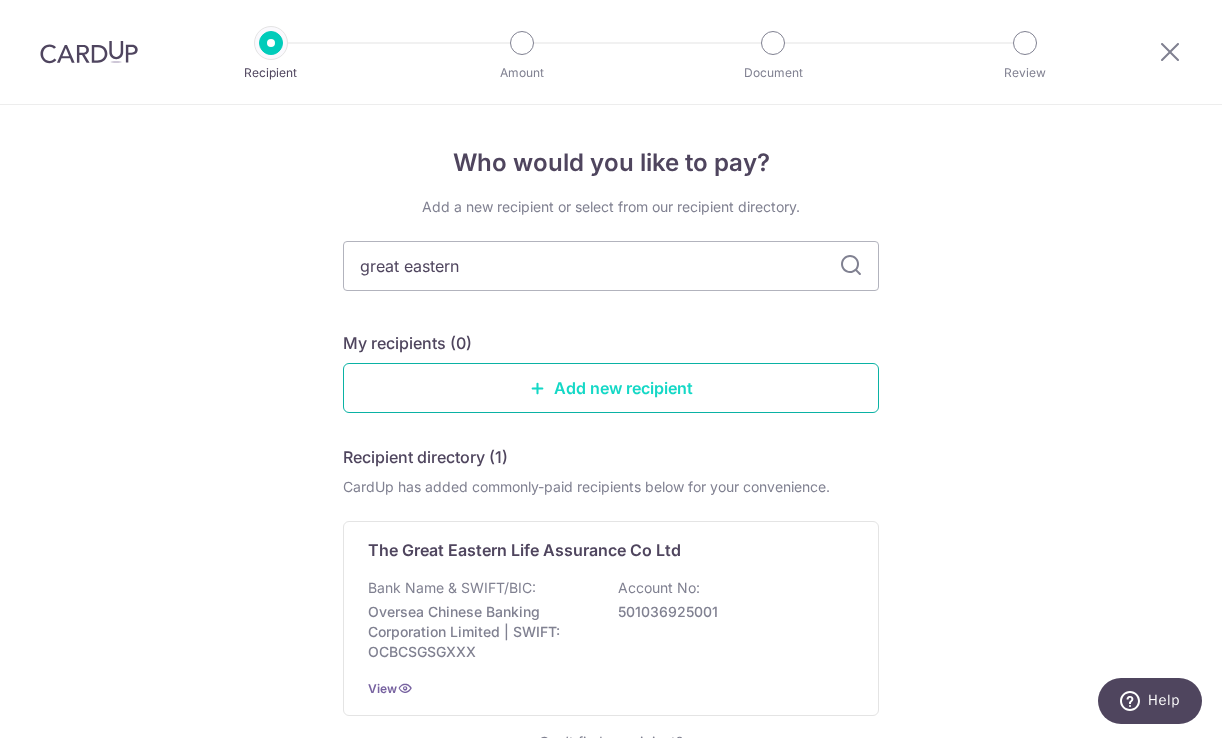 scroll, scrollTop: 93, scrollLeft: 0, axis: vertical 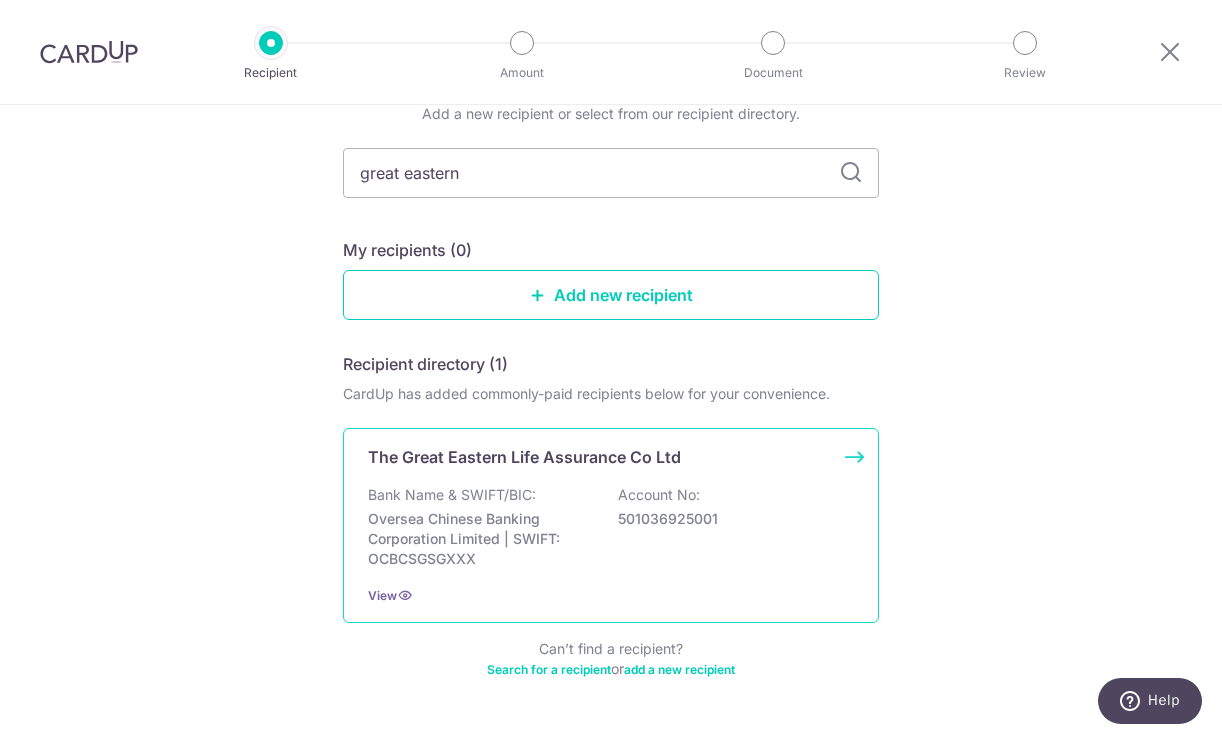 click on "501036925001" at bounding box center [730, 519] 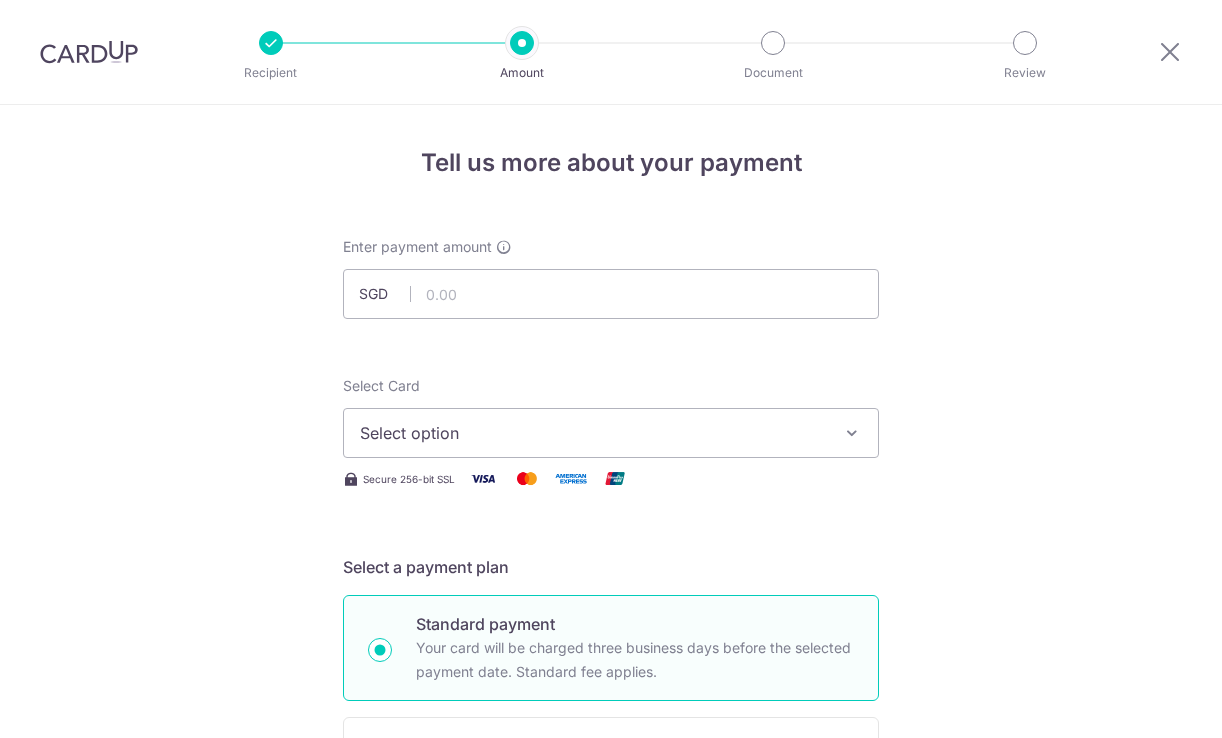 scroll, scrollTop: 0, scrollLeft: 0, axis: both 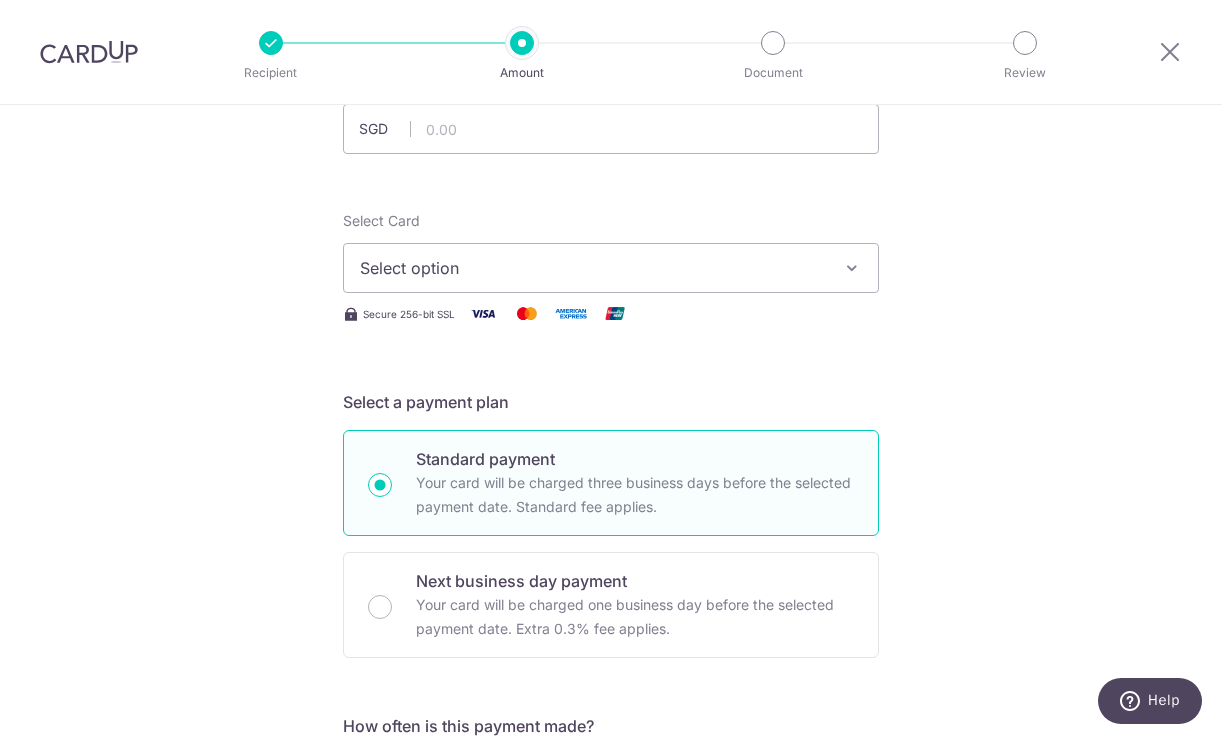 click on "Select option" at bounding box center (593, 268) 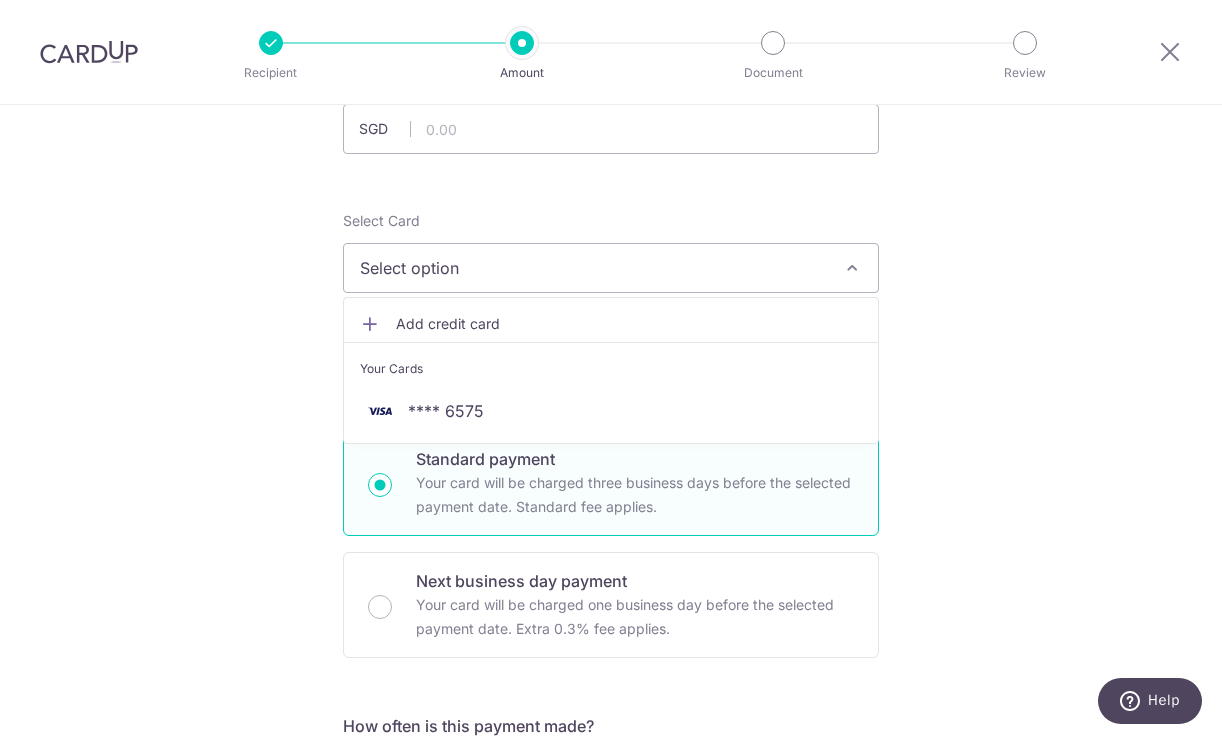click on "Select option" at bounding box center [593, 268] 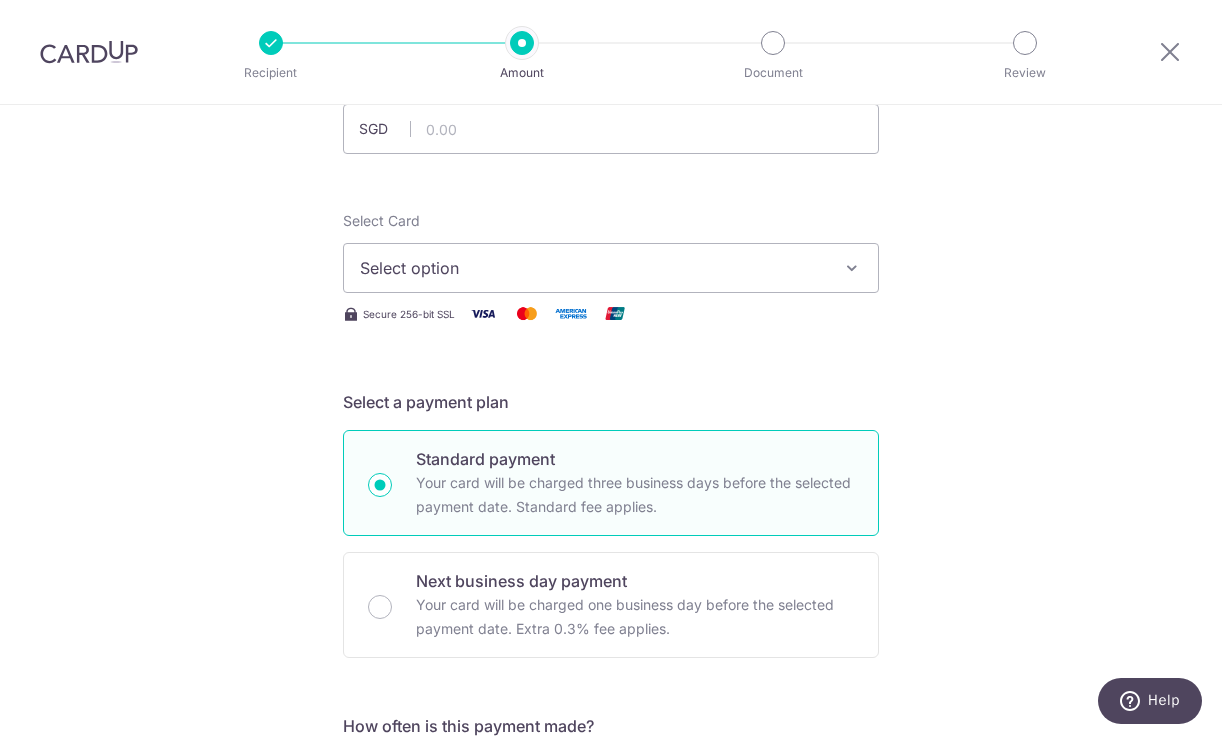 click on "Select option" at bounding box center (593, 268) 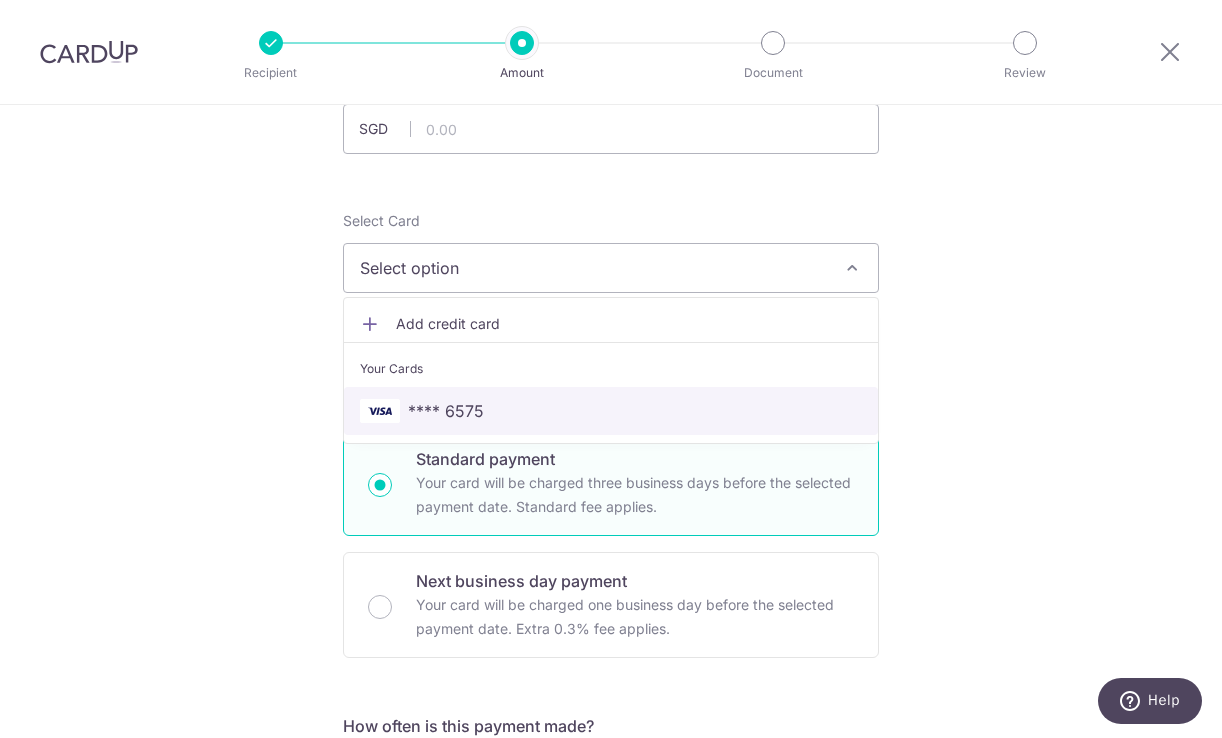 click on "**** 6575" at bounding box center [446, 411] 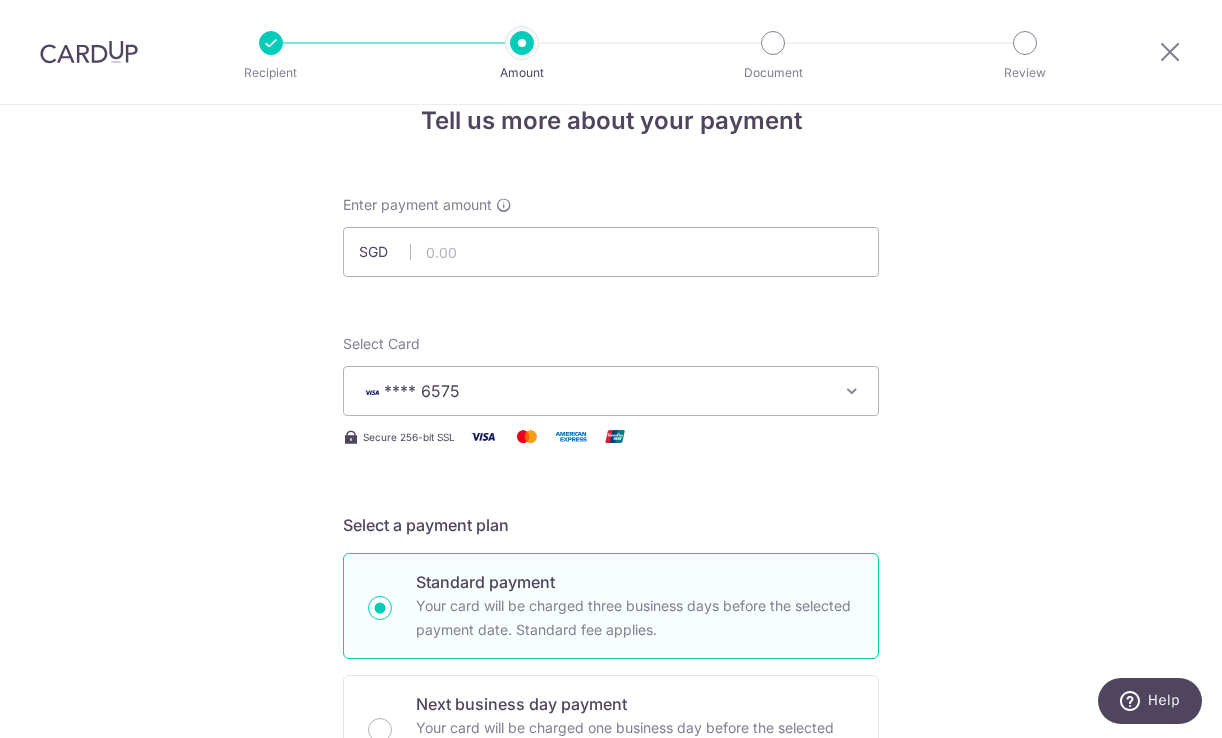 scroll, scrollTop: 30, scrollLeft: 0, axis: vertical 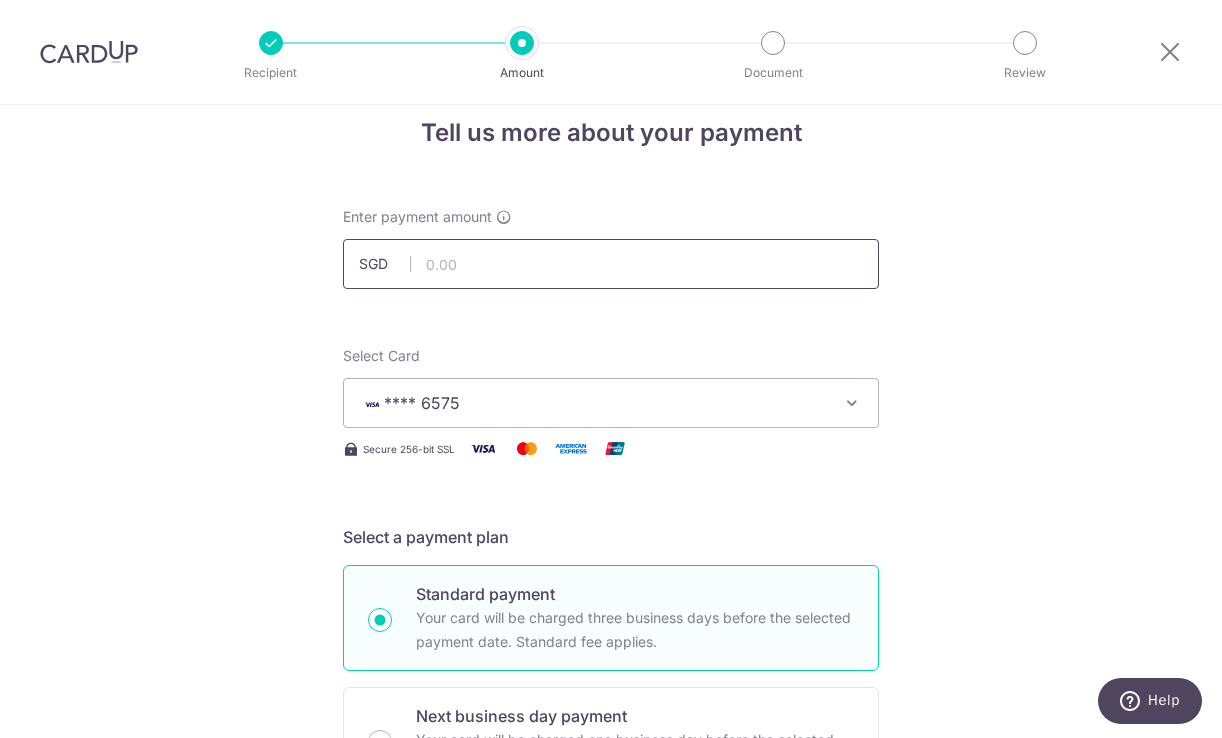 click at bounding box center [611, 264] 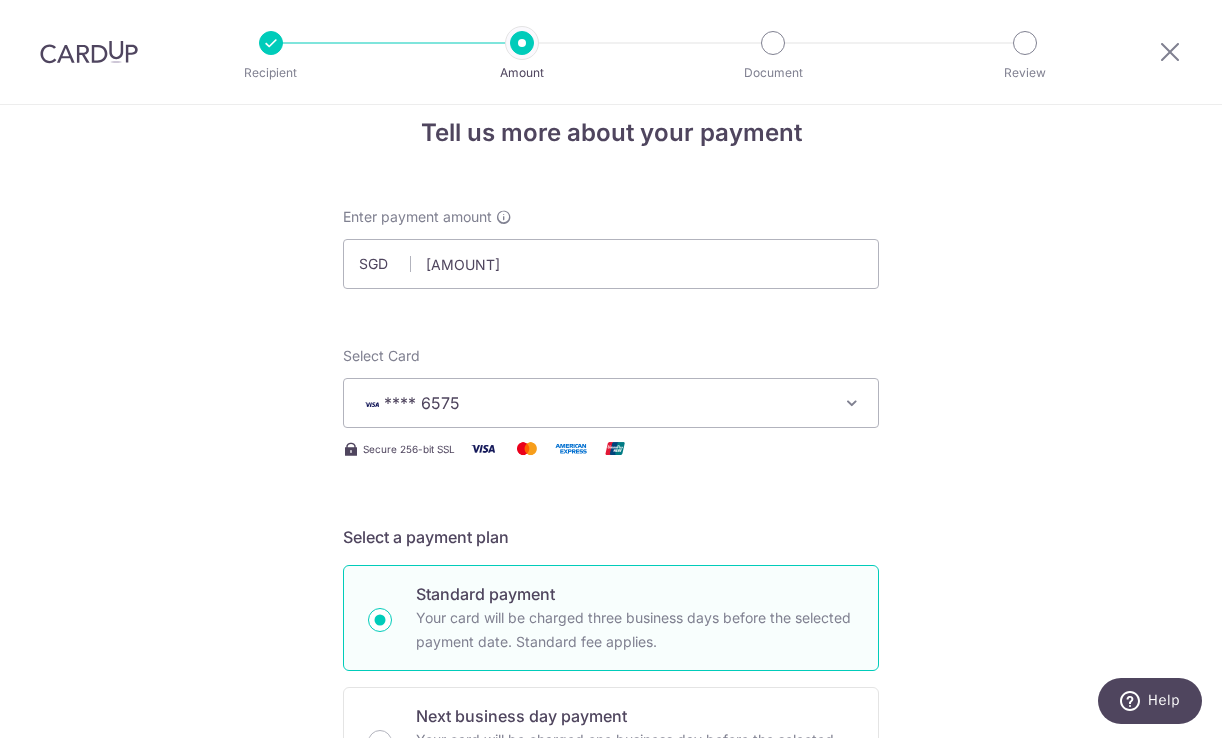click on "Tell us more about your payment
Enter payment amount
SGD
1588.35
Select Card
**** 6575
Add credit card
Your Cards
**** 6575
Secure 256-bit SSL
Text
New card details
Card
Secure 256-bit SSL" at bounding box center [611, 979] 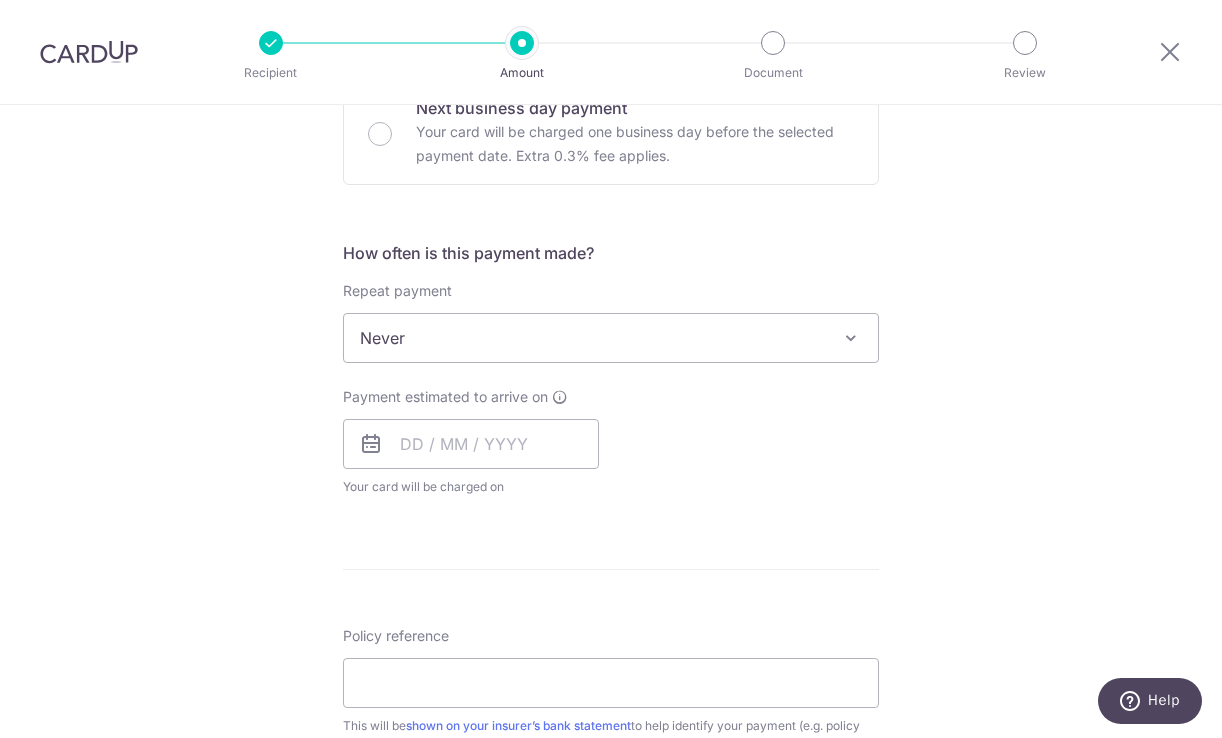 scroll, scrollTop: 650, scrollLeft: 0, axis: vertical 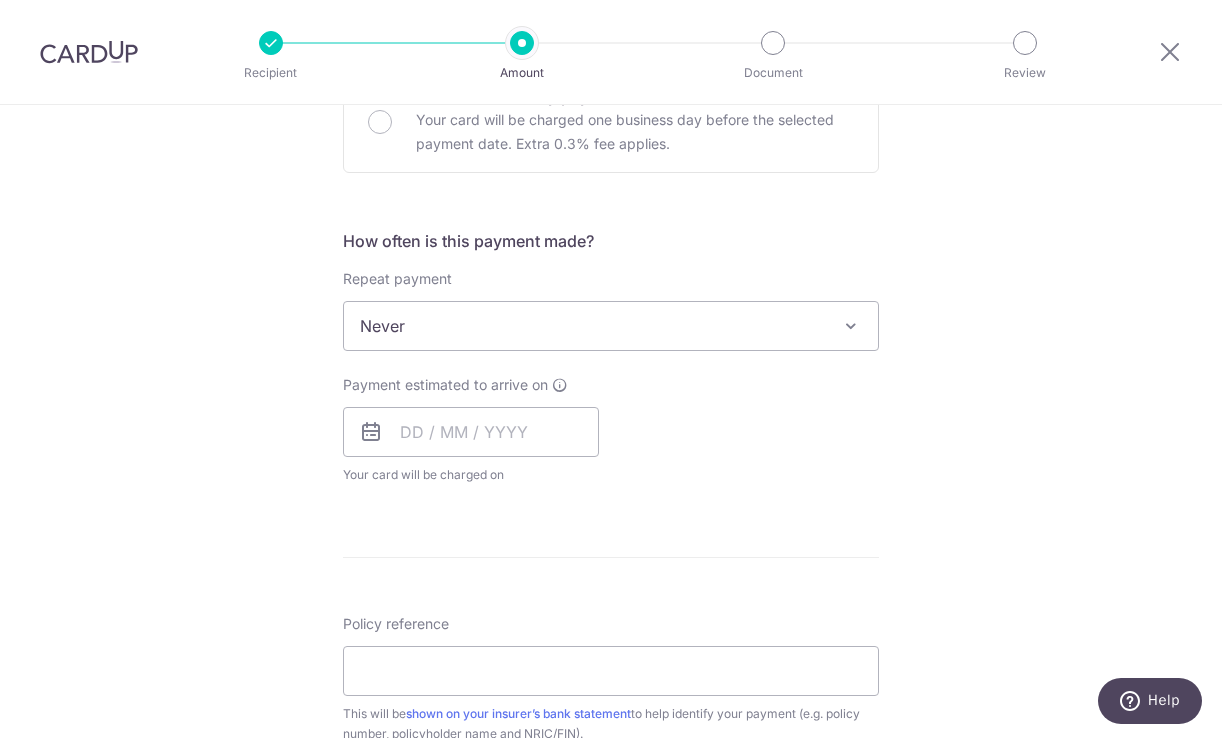 click on "Never" at bounding box center (611, 326) 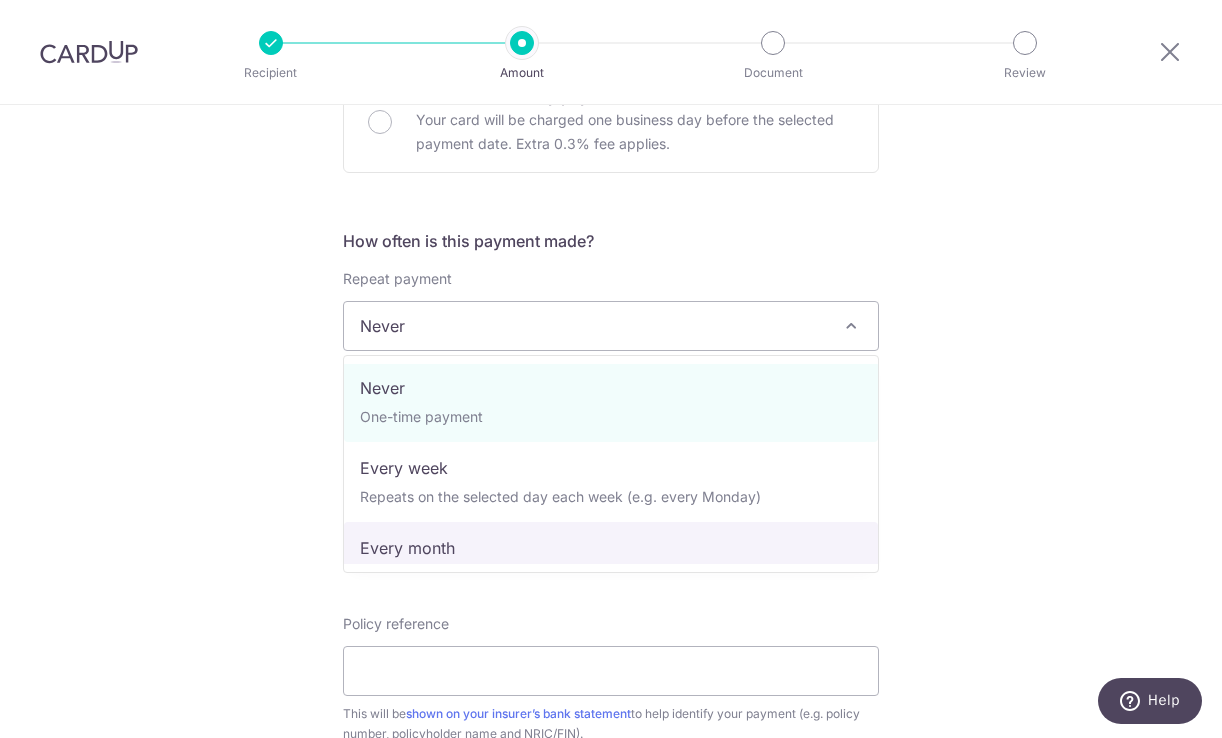 scroll, scrollTop: 0, scrollLeft: 0, axis: both 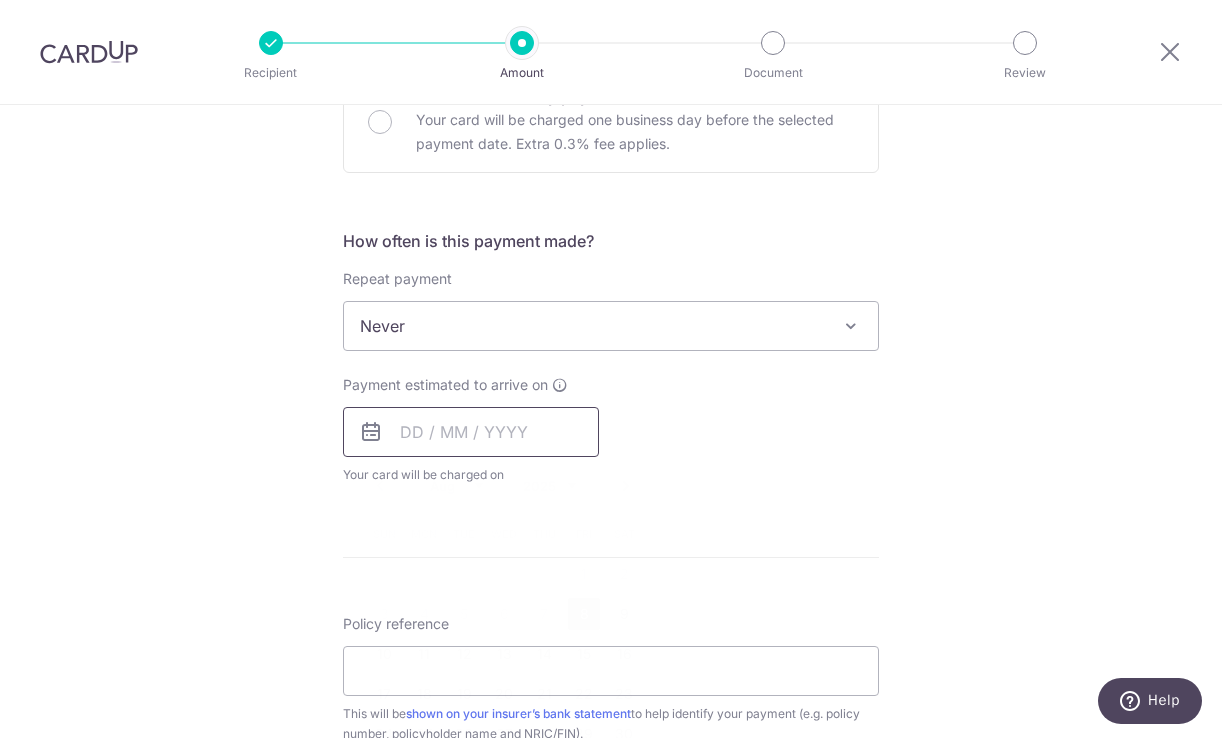 click at bounding box center (471, 432) 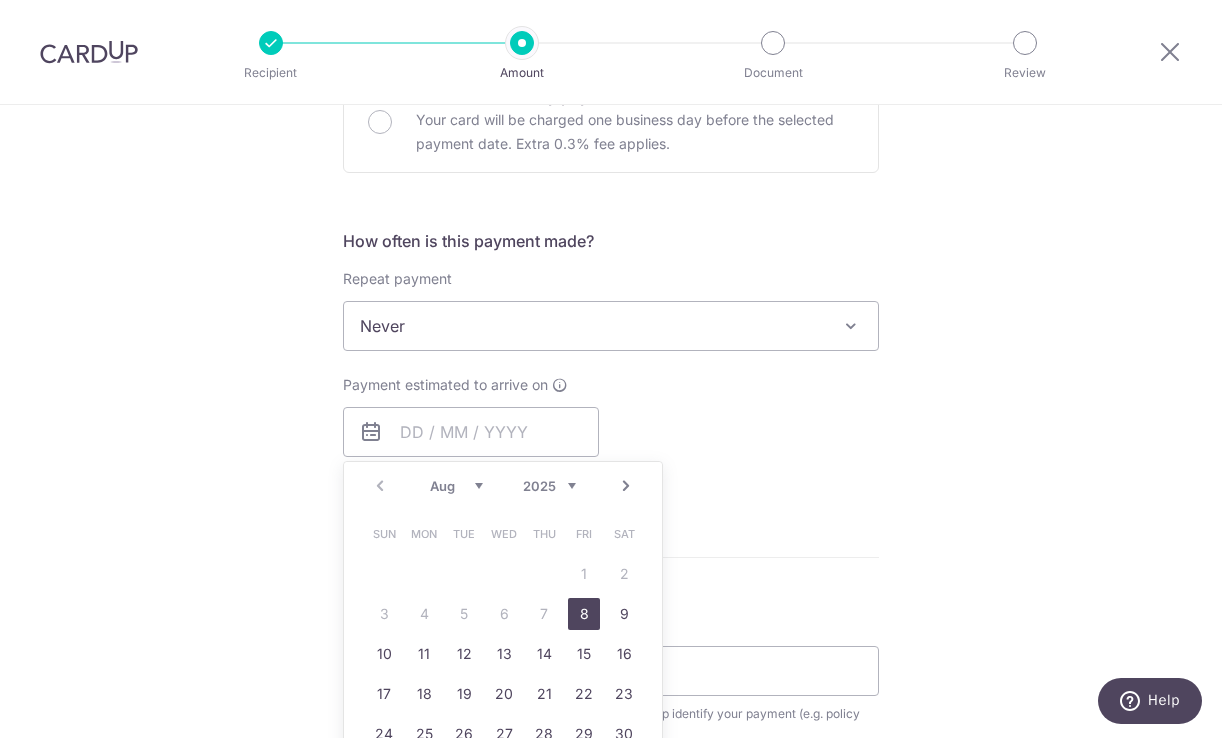 click on "8" at bounding box center [584, 614] 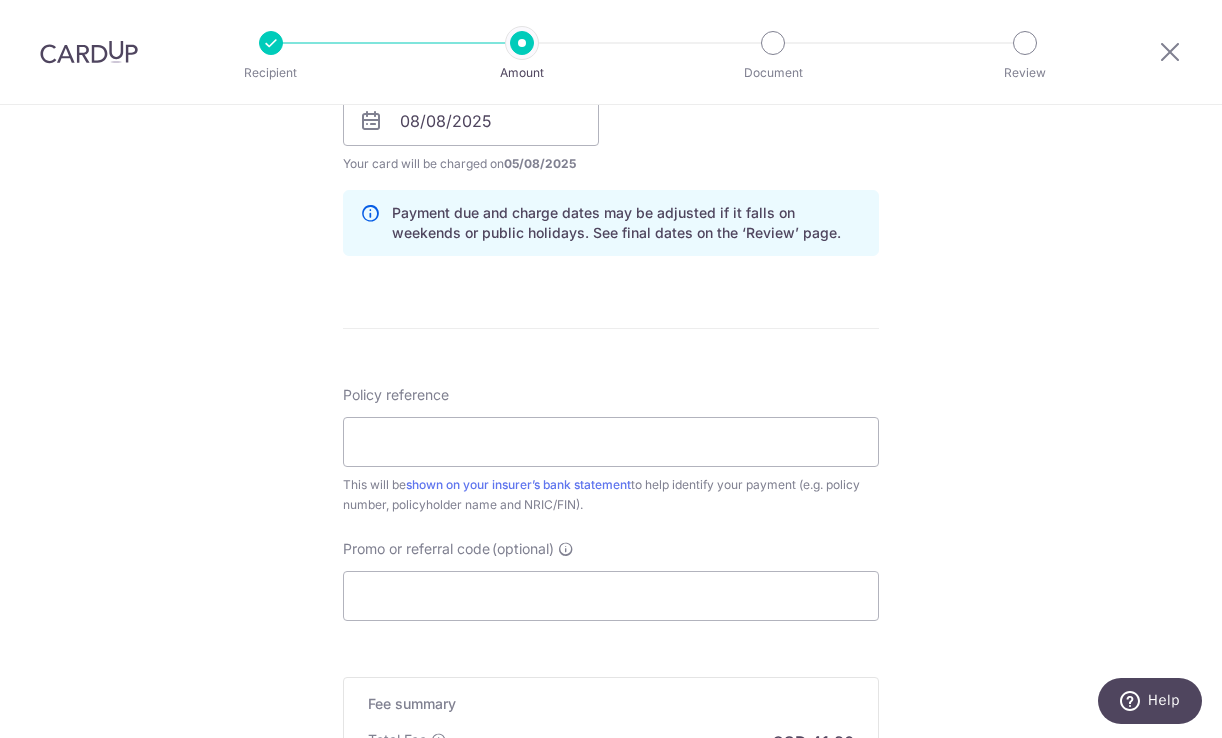 scroll, scrollTop: 1013, scrollLeft: 0, axis: vertical 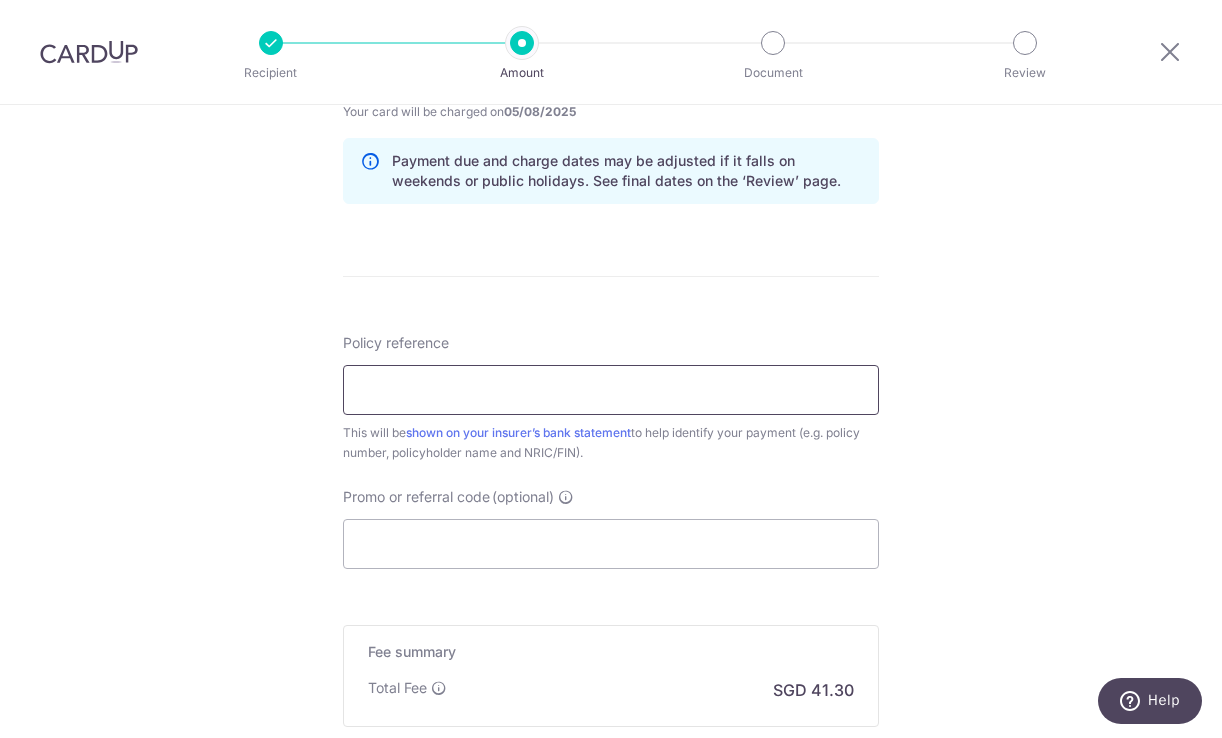 click on "Policy reference" at bounding box center (611, 390) 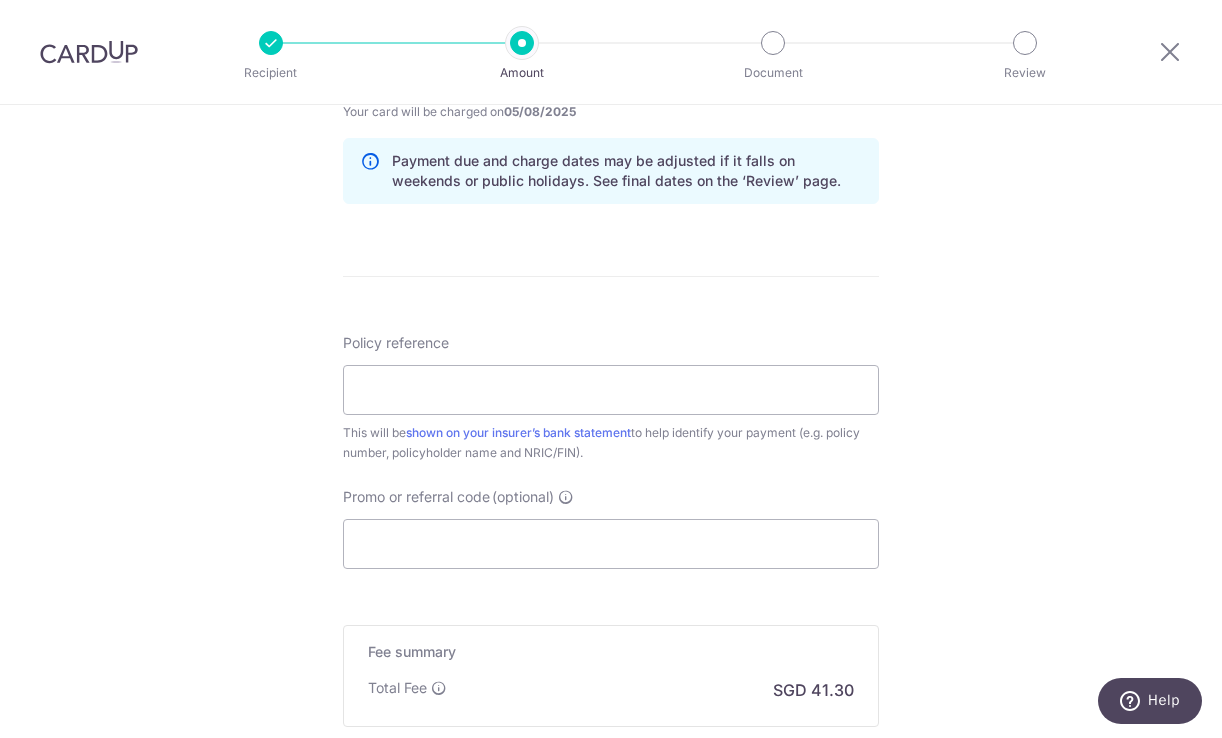 click on "This will be  shown on your insurer’s bank statement  to help identify your payment (e.g. policy number, policyholder name and NRIC/FIN)." at bounding box center (611, 443) 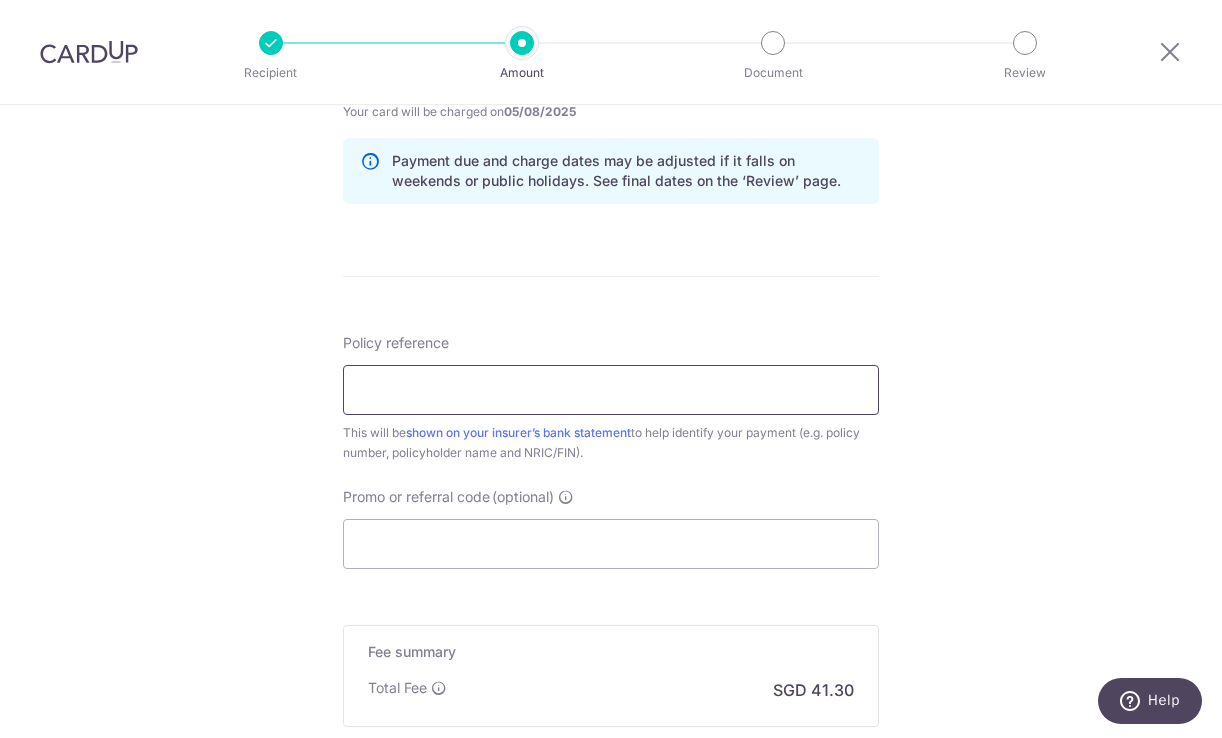 click on "Policy reference" at bounding box center (611, 390) 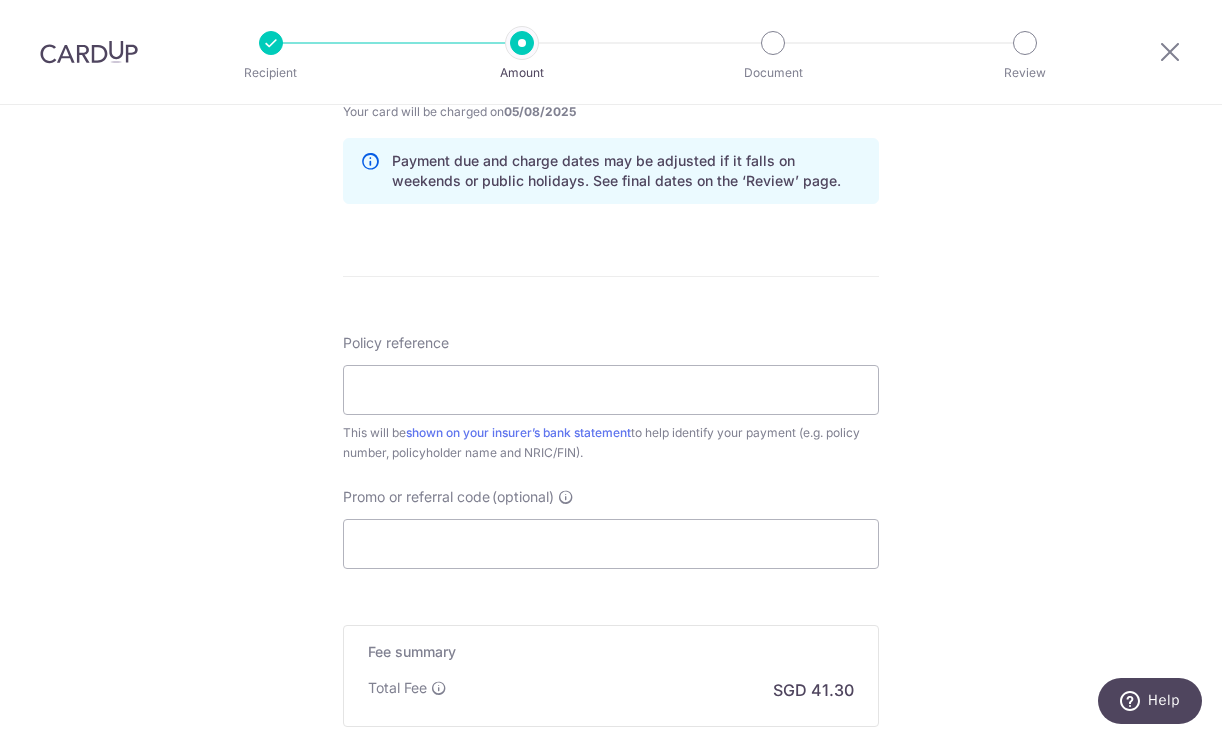 click on "Tell us more about your payment
Enter payment amount
SGD
1,588.35
1588.35
Select Card
**** 6575
Add credit card
Your Cards
**** 6575
Secure 256-bit SSL
Text
New card details
Card
Secure 256-bit SSL" at bounding box center (611, 37) 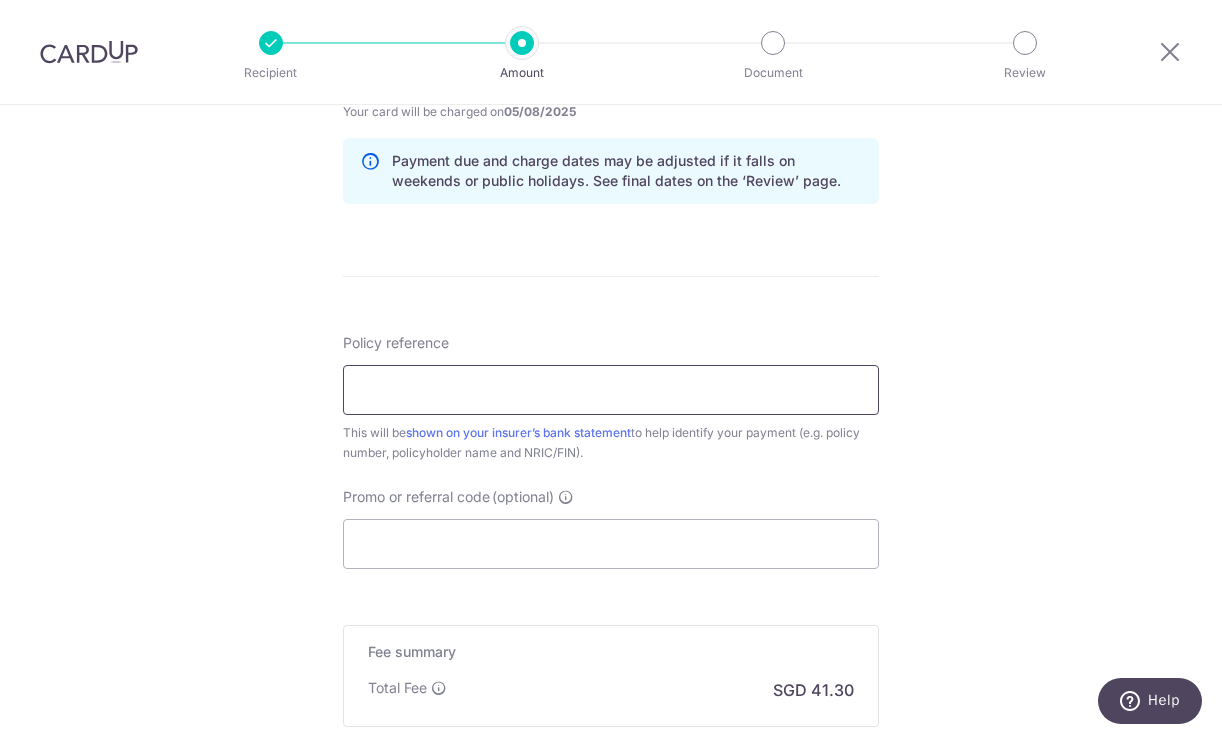 click on "Policy reference" at bounding box center [611, 390] 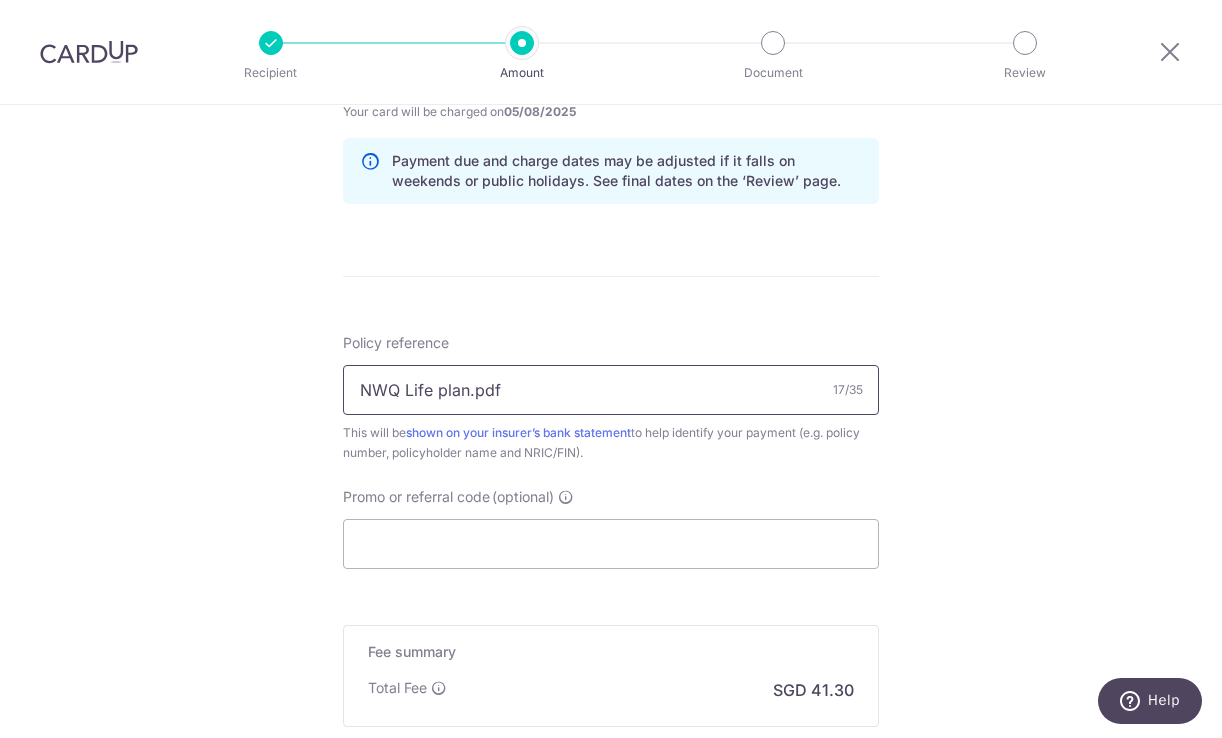 drag, startPoint x: 565, startPoint y: 397, endPoint x: 99, endPoint y: 387, distance: 466.10727 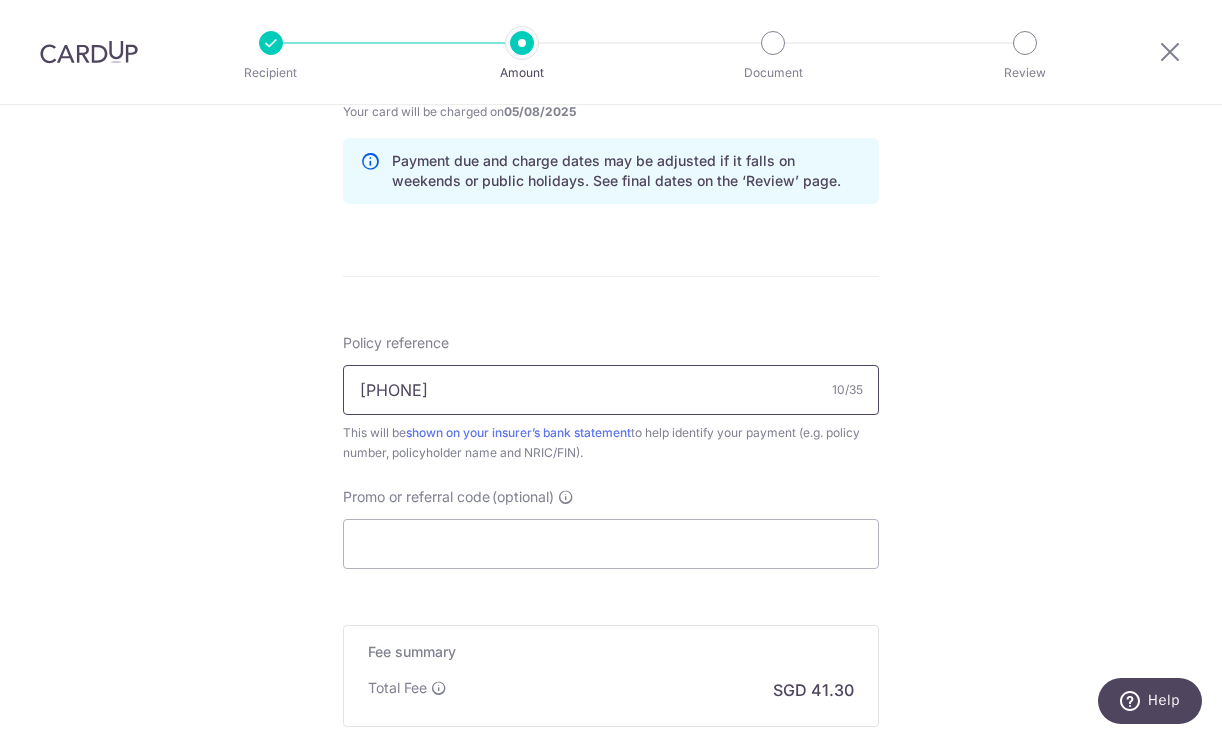 click on "0240942103" at bounding box center (611, 390) 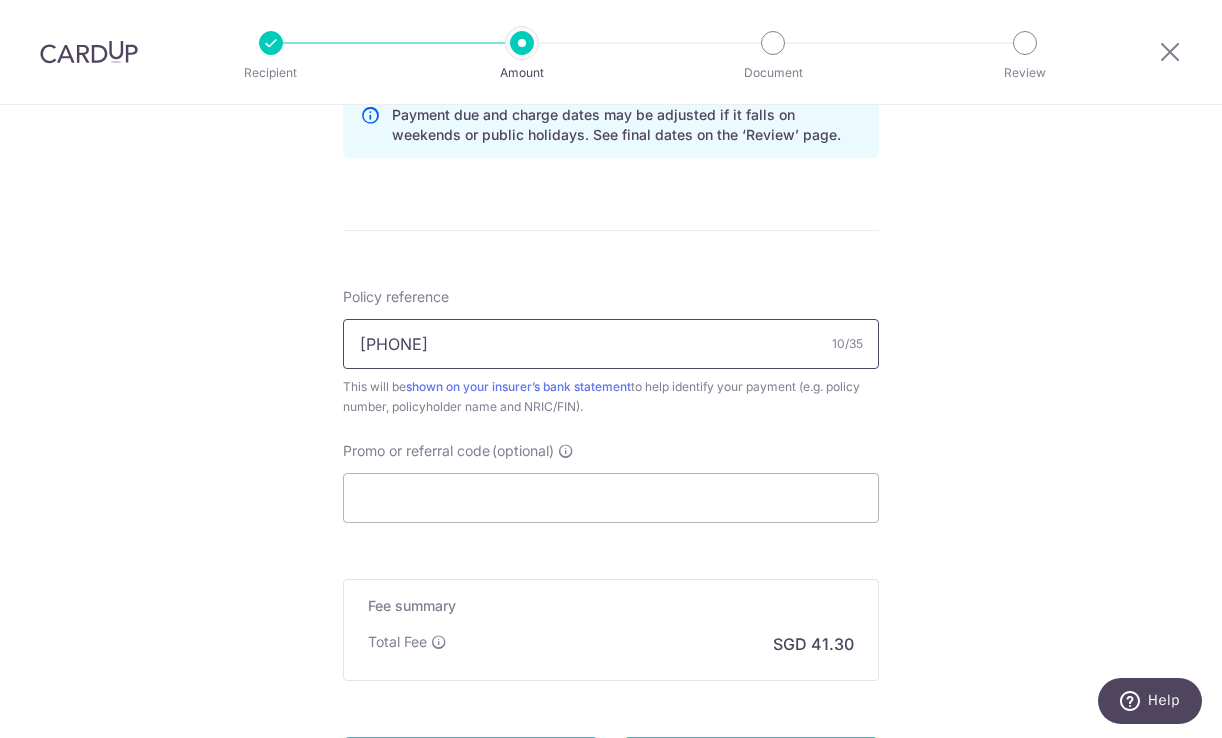 scroll, scrollTop: 1114, scrollLeft: 0, axis: vertical 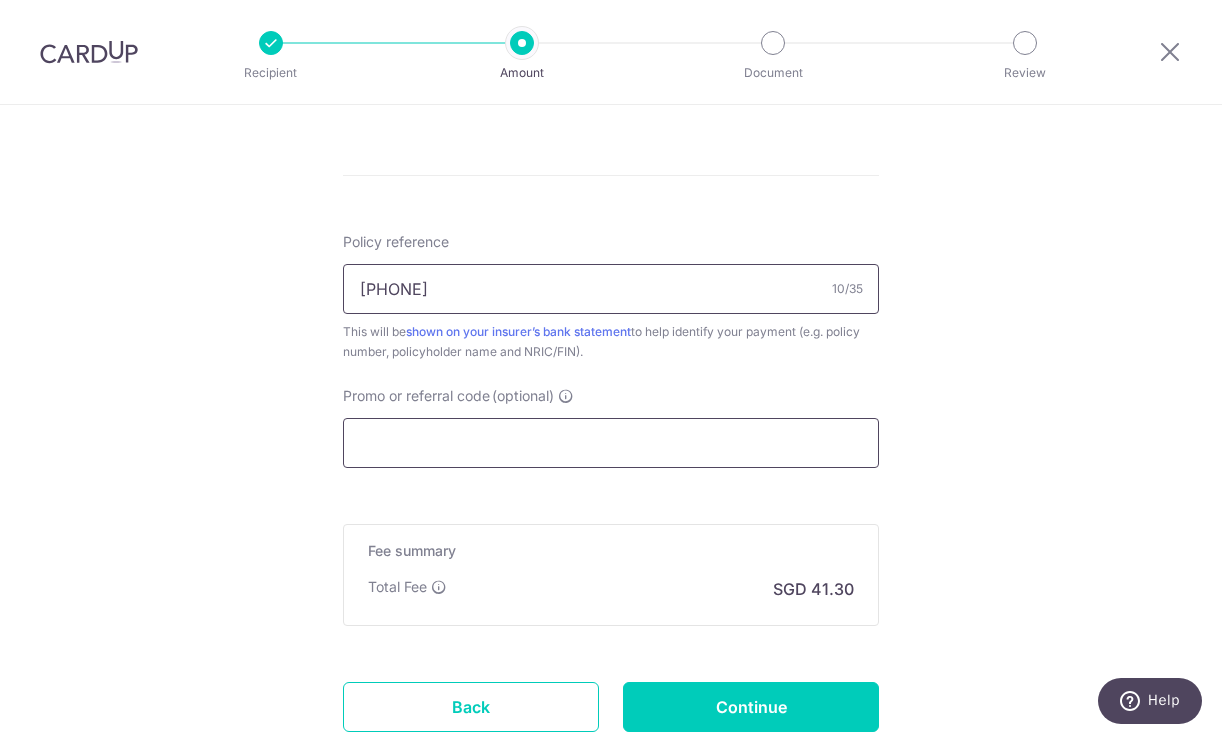 type on "0240942103" 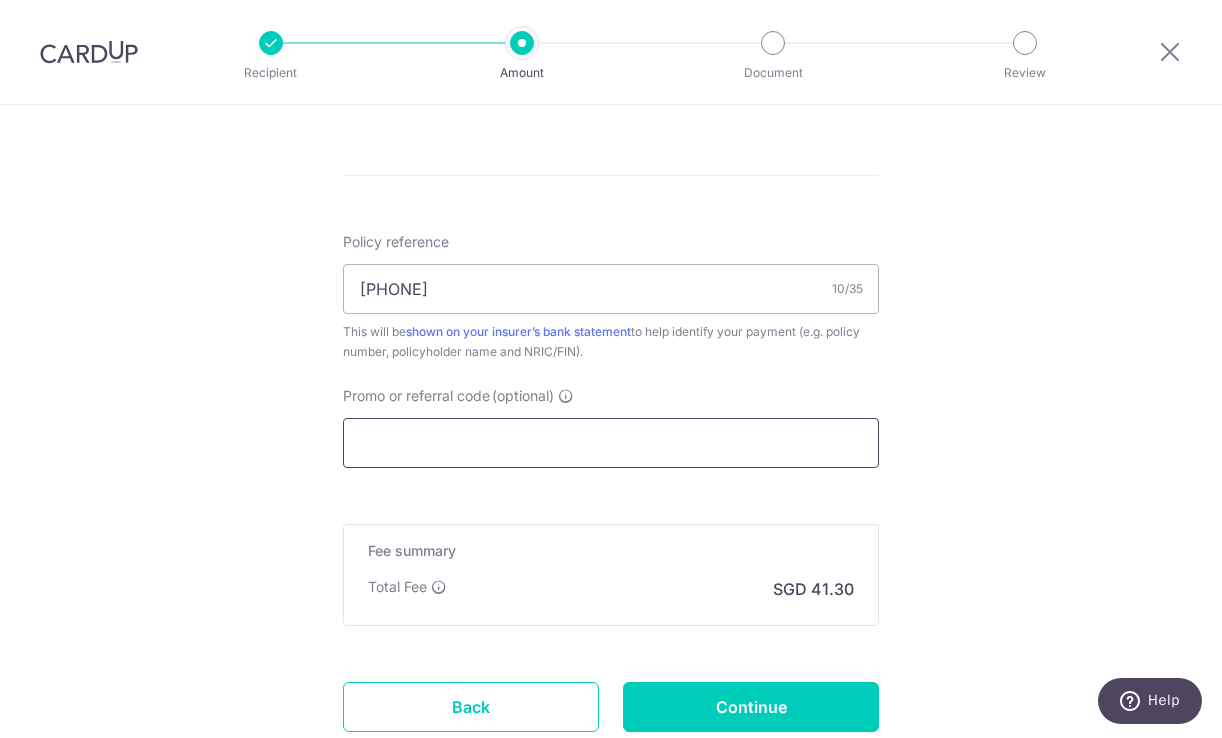 click on "Promo or referral code
(optional)" at bounding box center (611, 443) 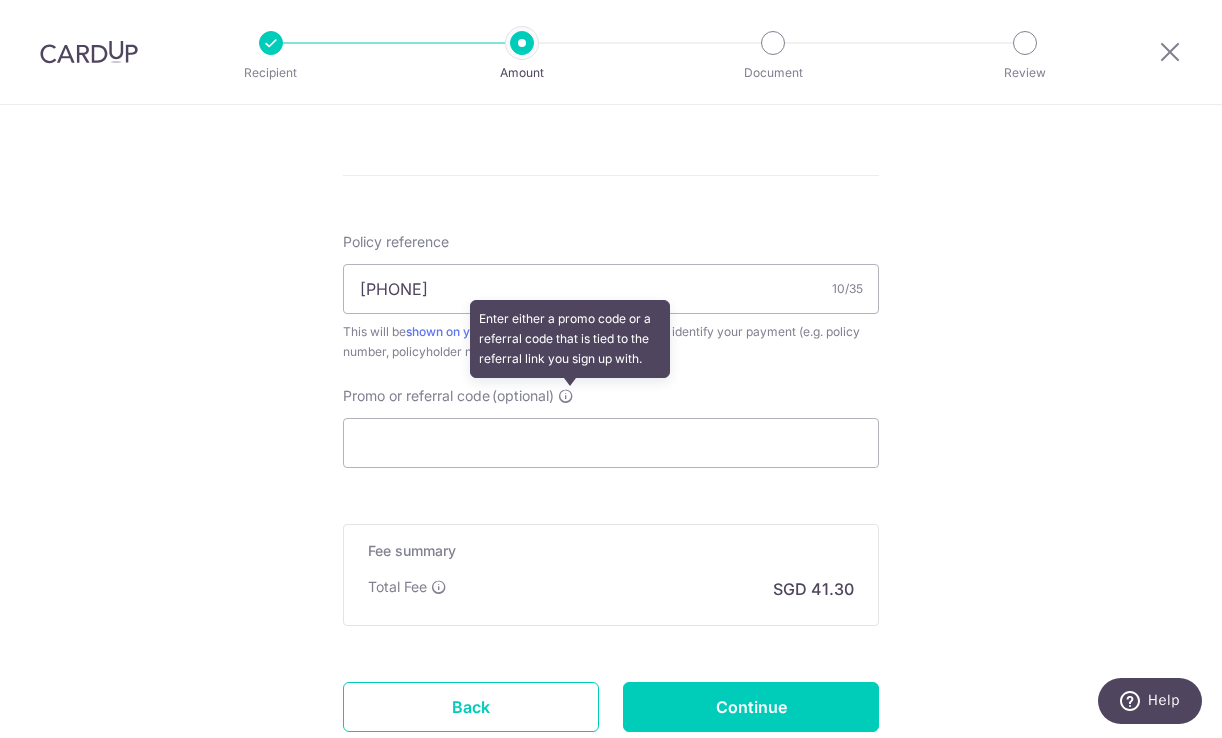 click at bounding box center [566, 396] 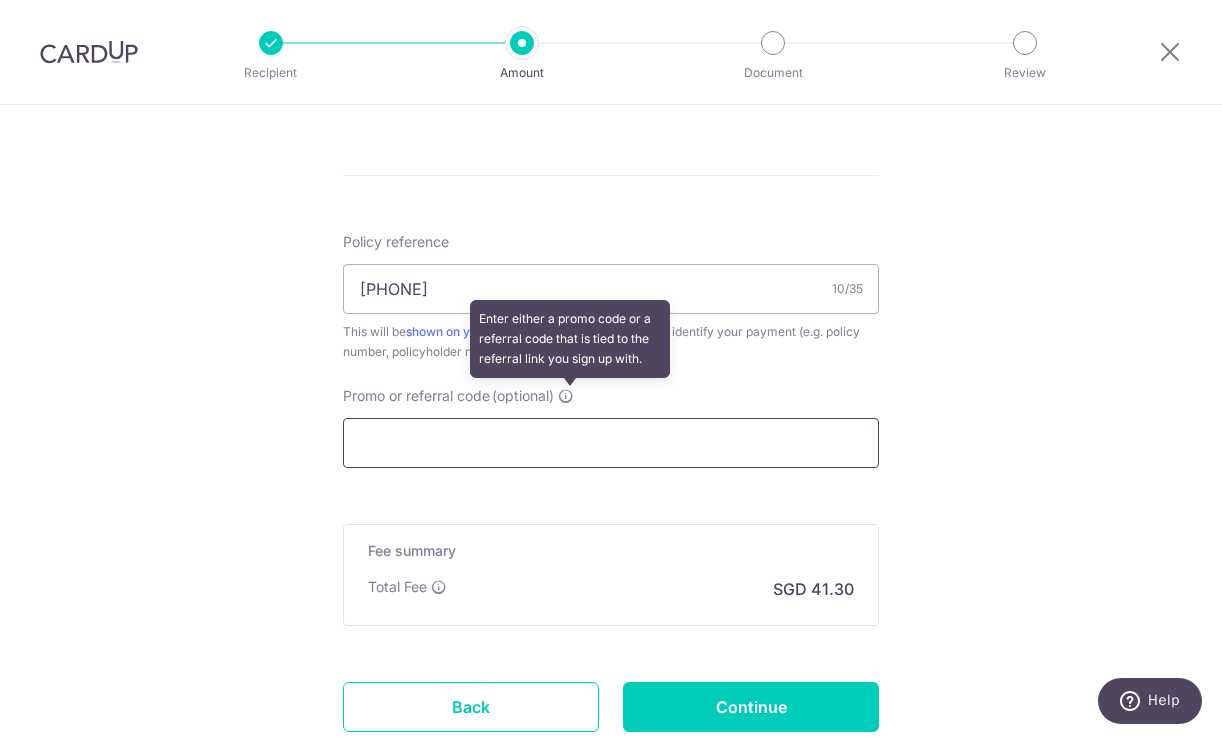 click on "Promo or referral code
(optional)
Enter either a promo code or a referral code that is tied to the referral link you sign up with." at bounding box center (611, 443) 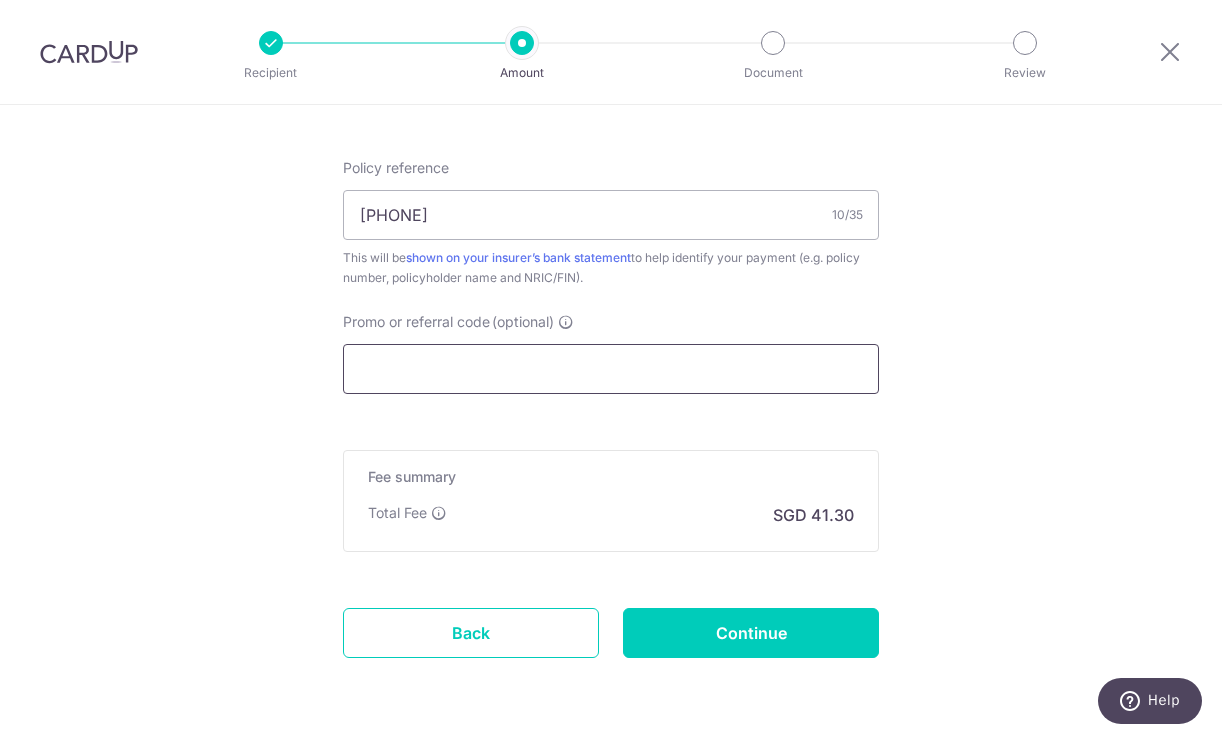 scroll, scrollTop: 1258, scrollLeft: 0, axis: vertical 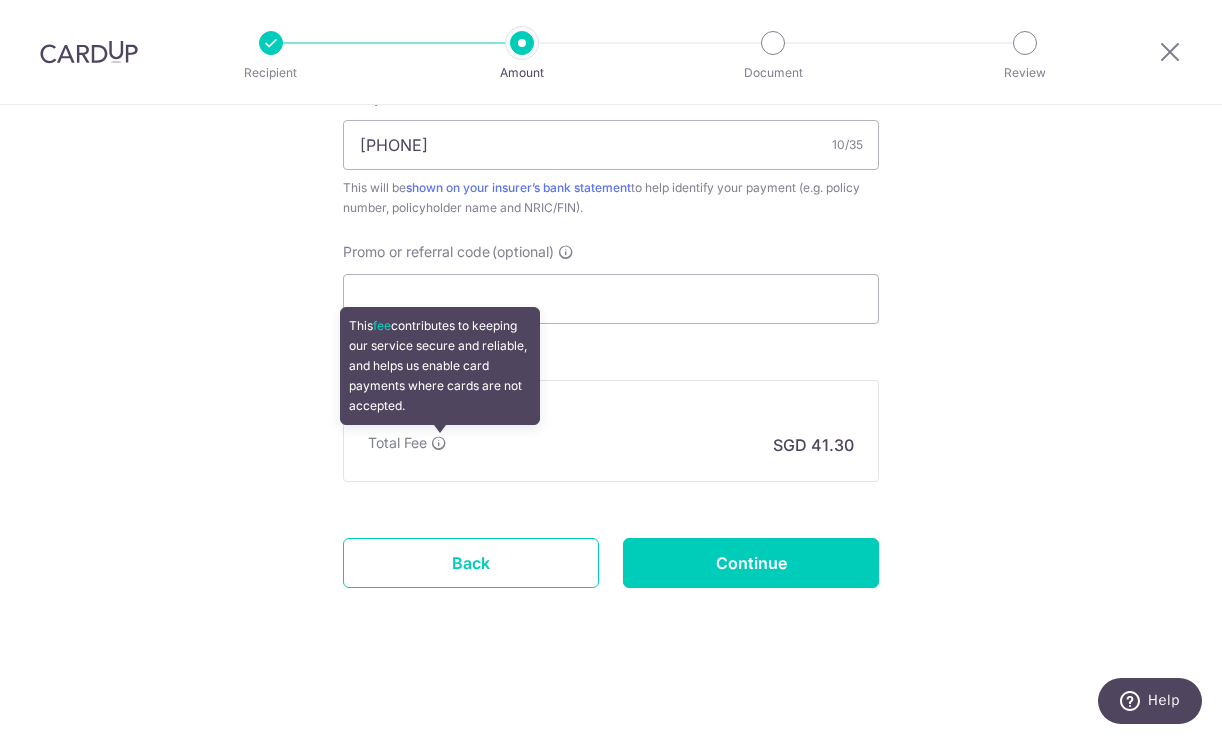 click at bounding box center (439, 443) 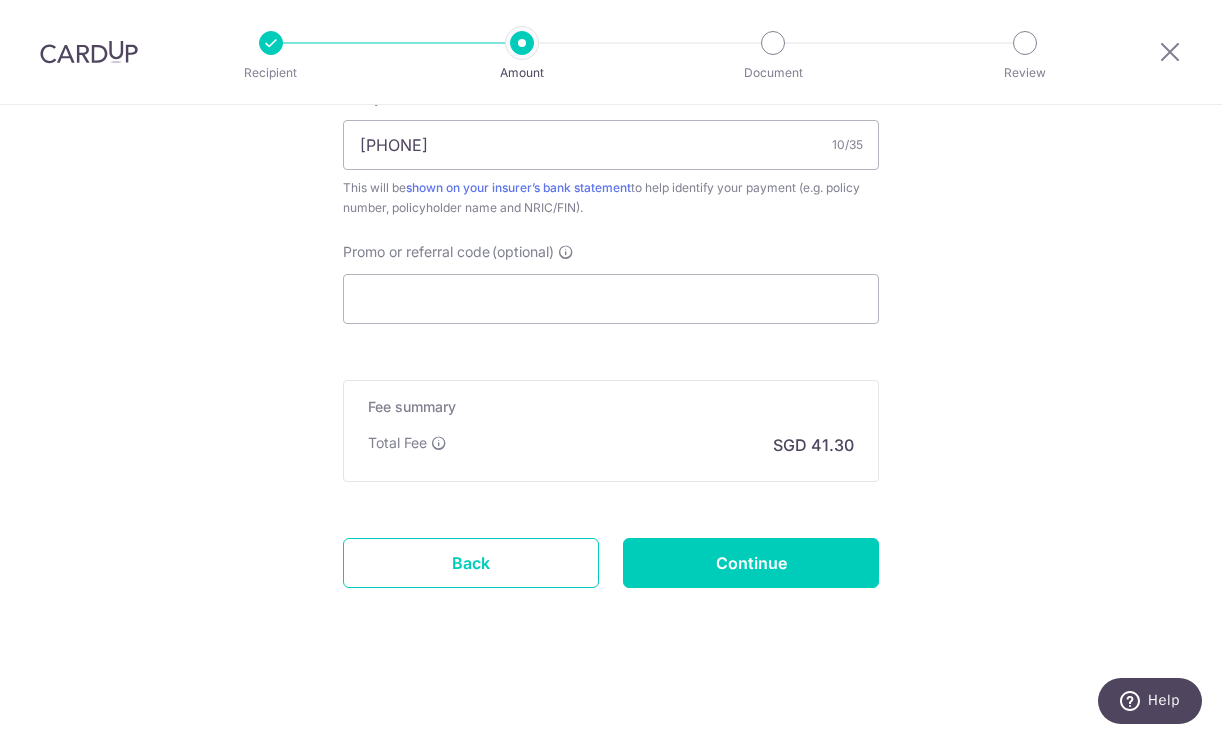 click on "Total Fee
SGD 41.30" at bounding box center (611, 445) 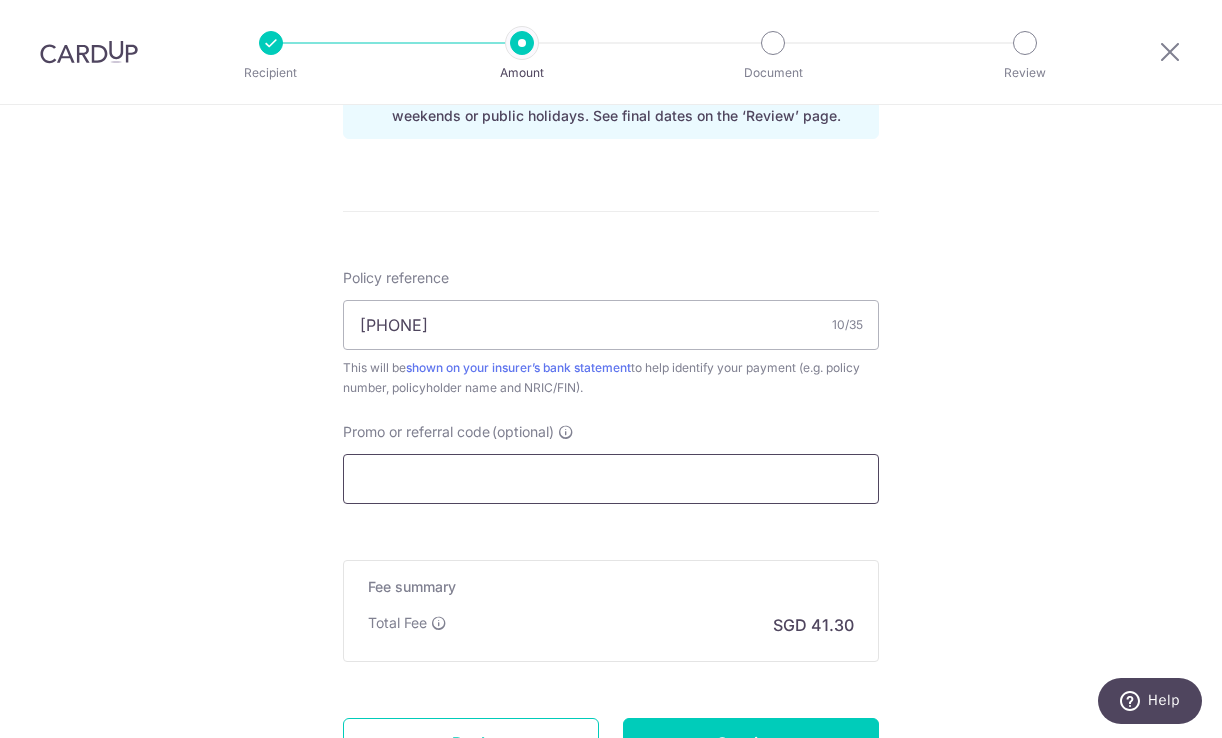 scroll, scrollTop: 1097, scrollLeft: 0, axis: vertical 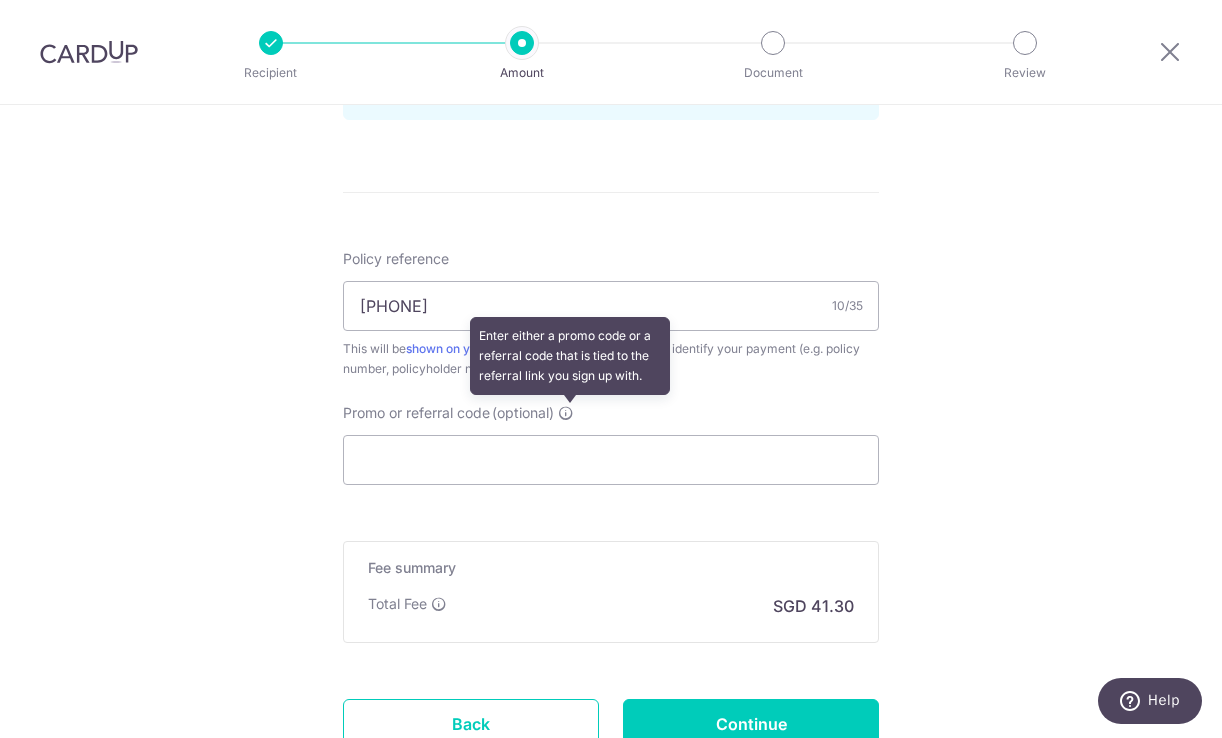 click at bounding box center (566, 413) 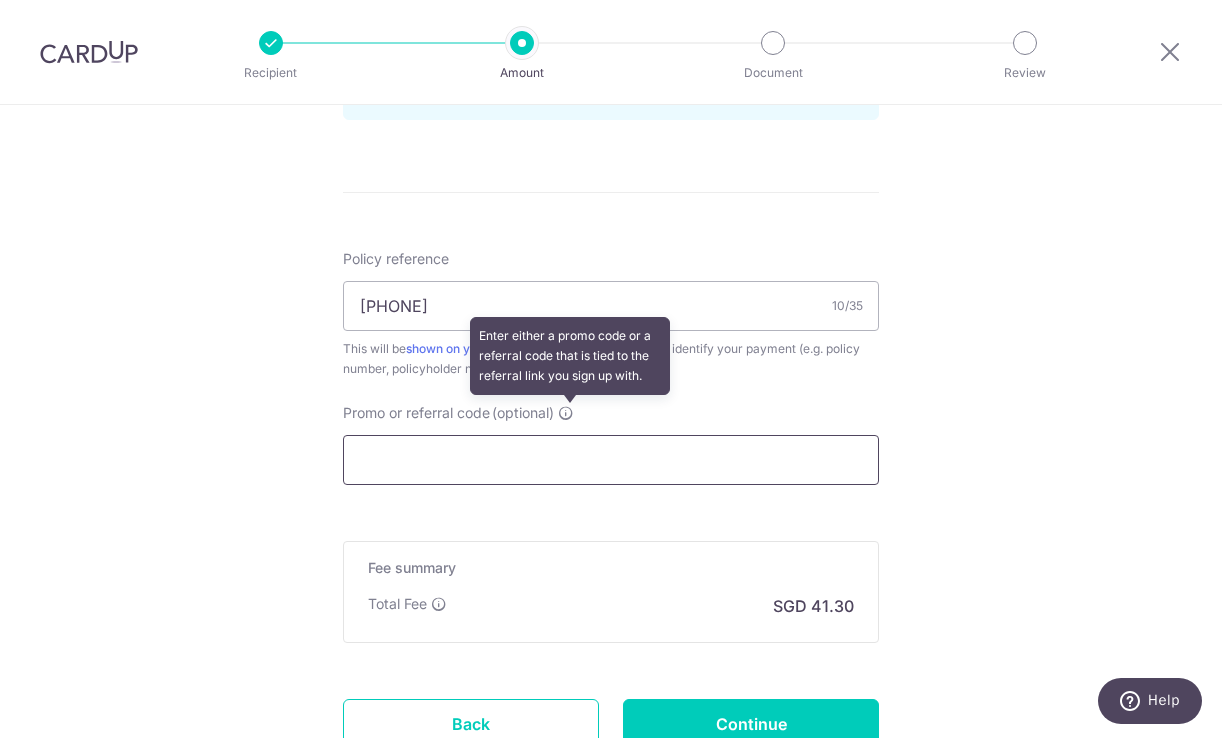 click on "Promo or referral code
(optional)
Enter either a promo code or a referral code that is tied to the referral link you sign up with." at bounding box center (611, 460) 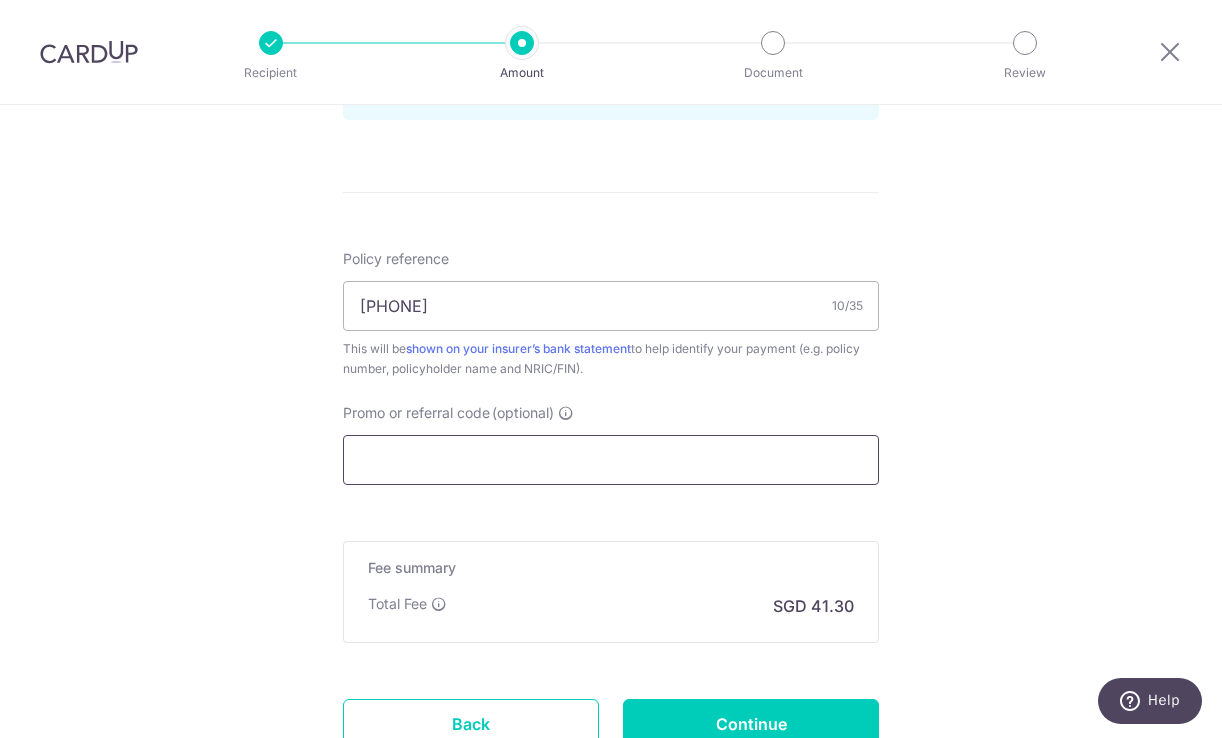 paste on "OFF225" 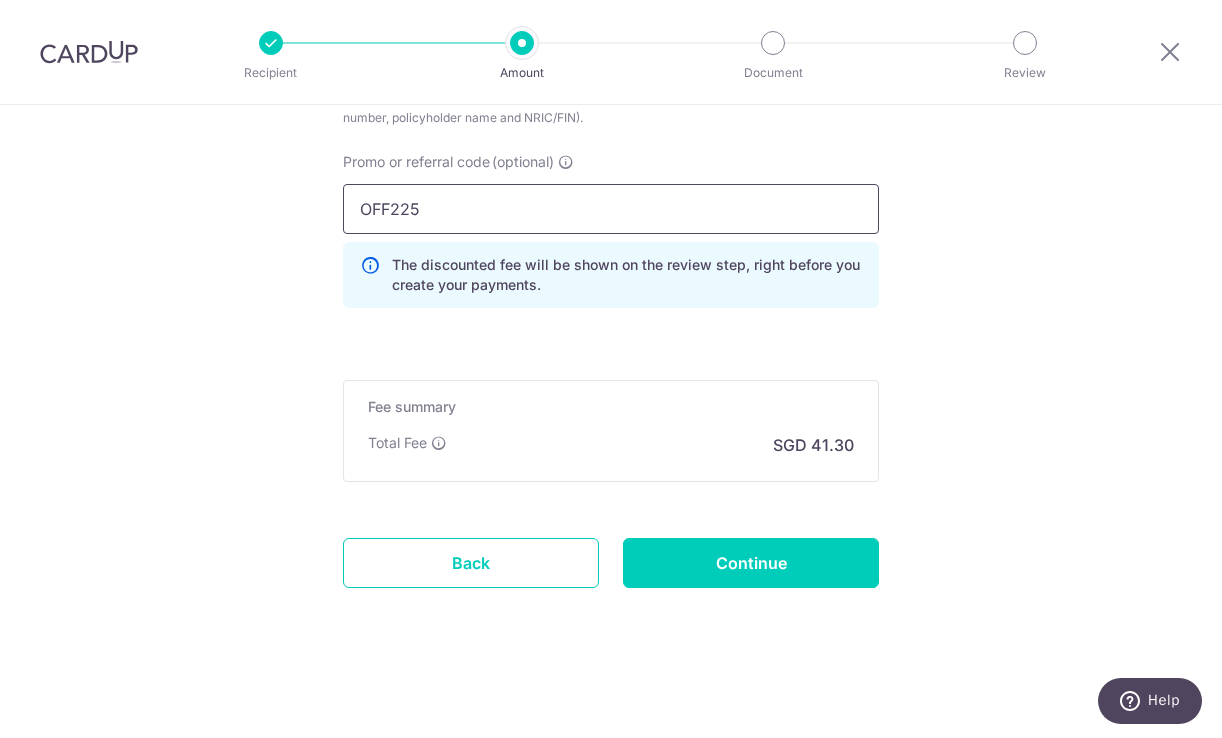 scroll, scrollTop: 1345, scrollLeft: 0, axis: vertical 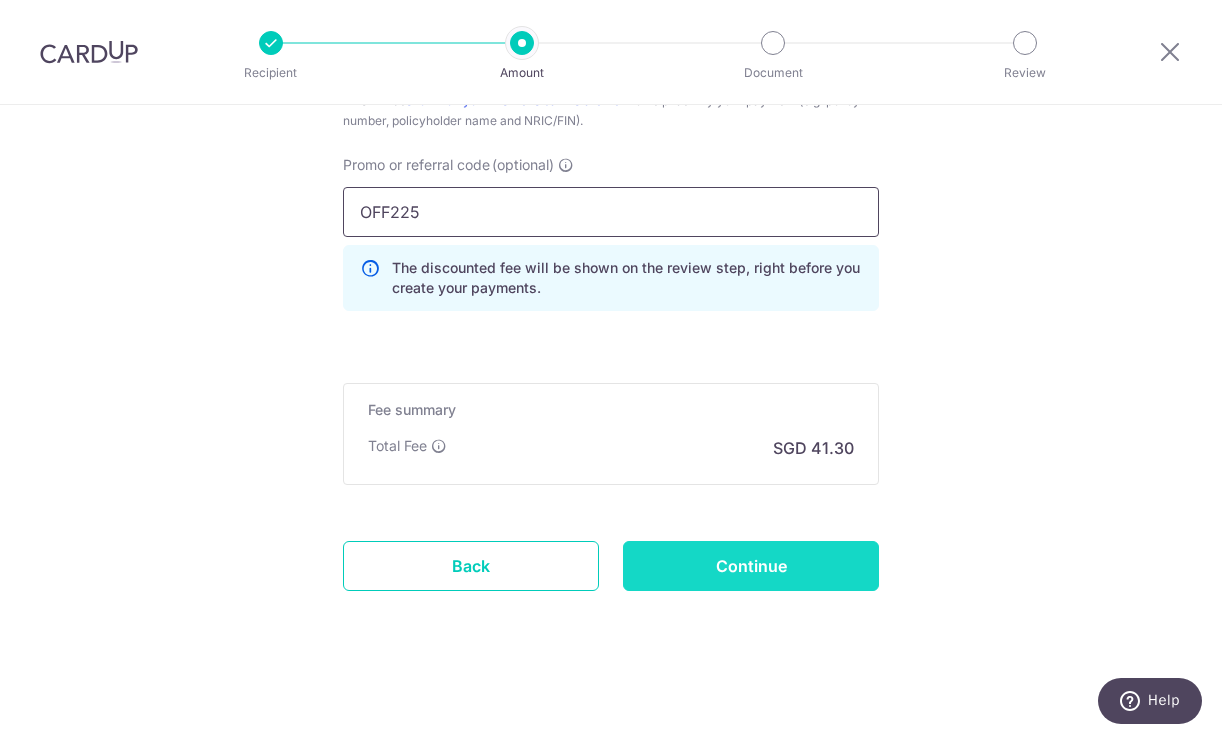 type on "OFF225" 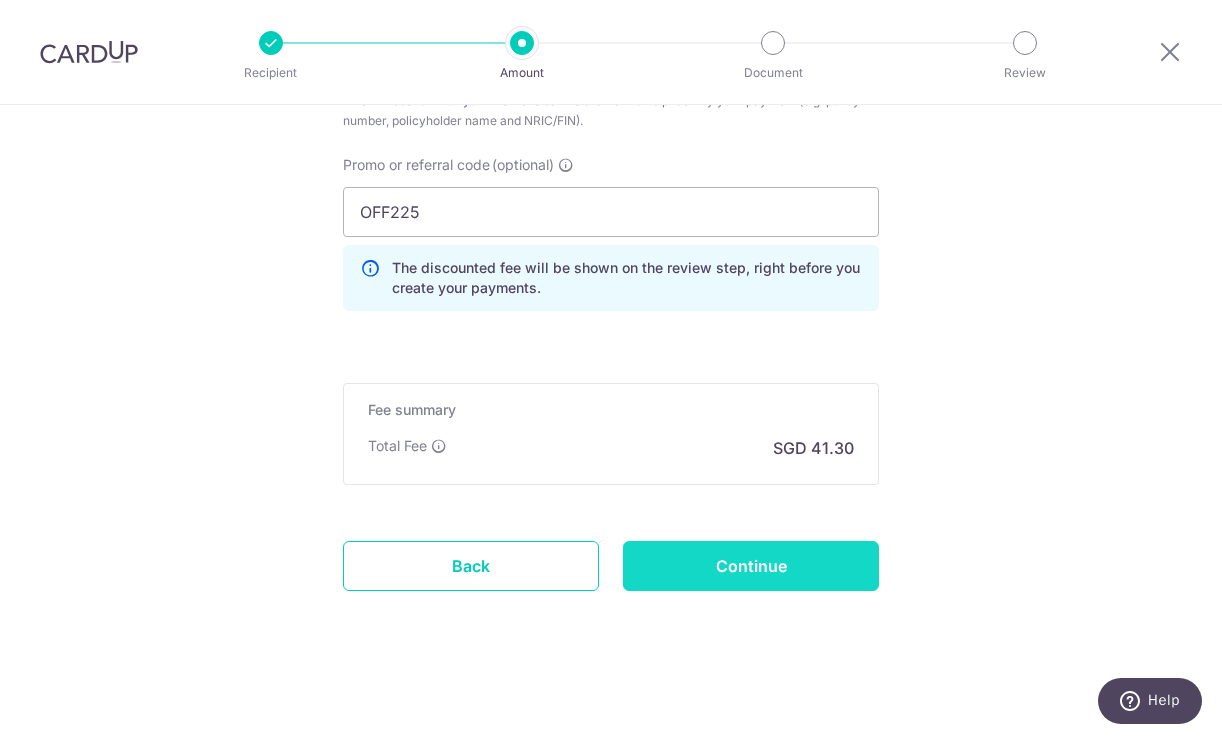 click on "Continue" at bounding box center (751, 566) 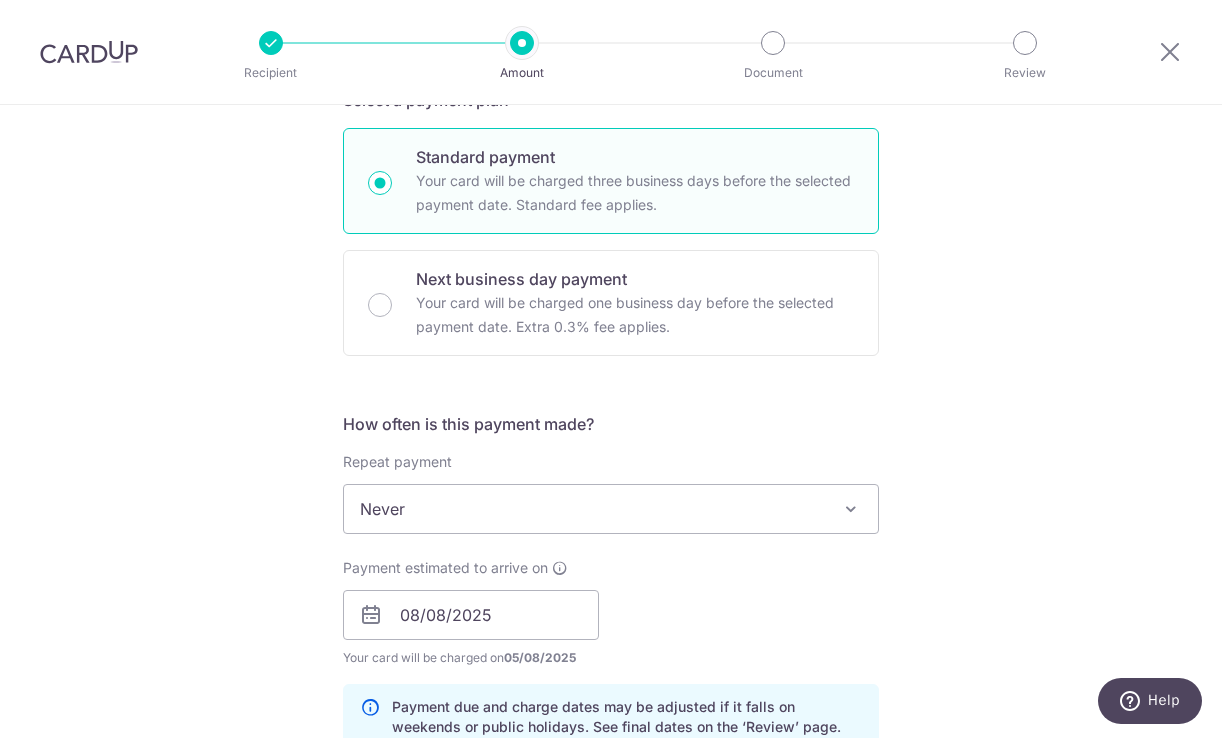 scroll, scrollTop: 1186, scrollLeft: 0, axis: vertical 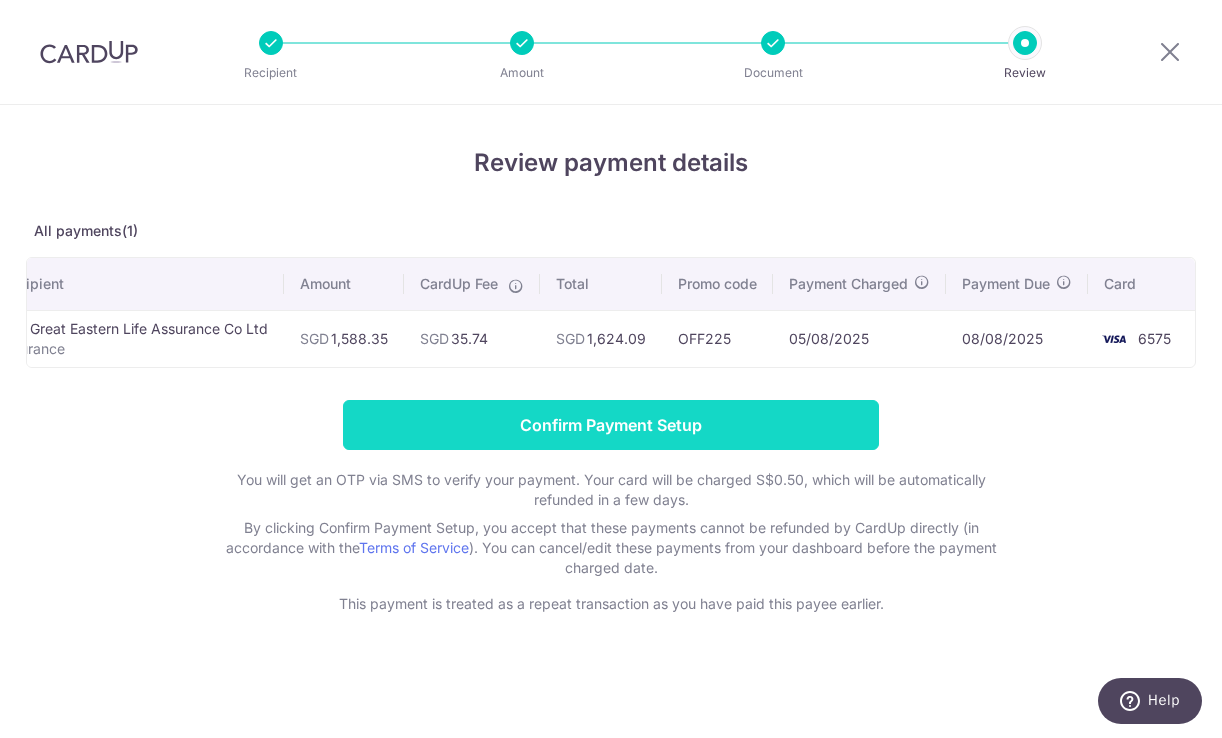 click on "Confirm Payment Setup" at bounding box center (611, 425) 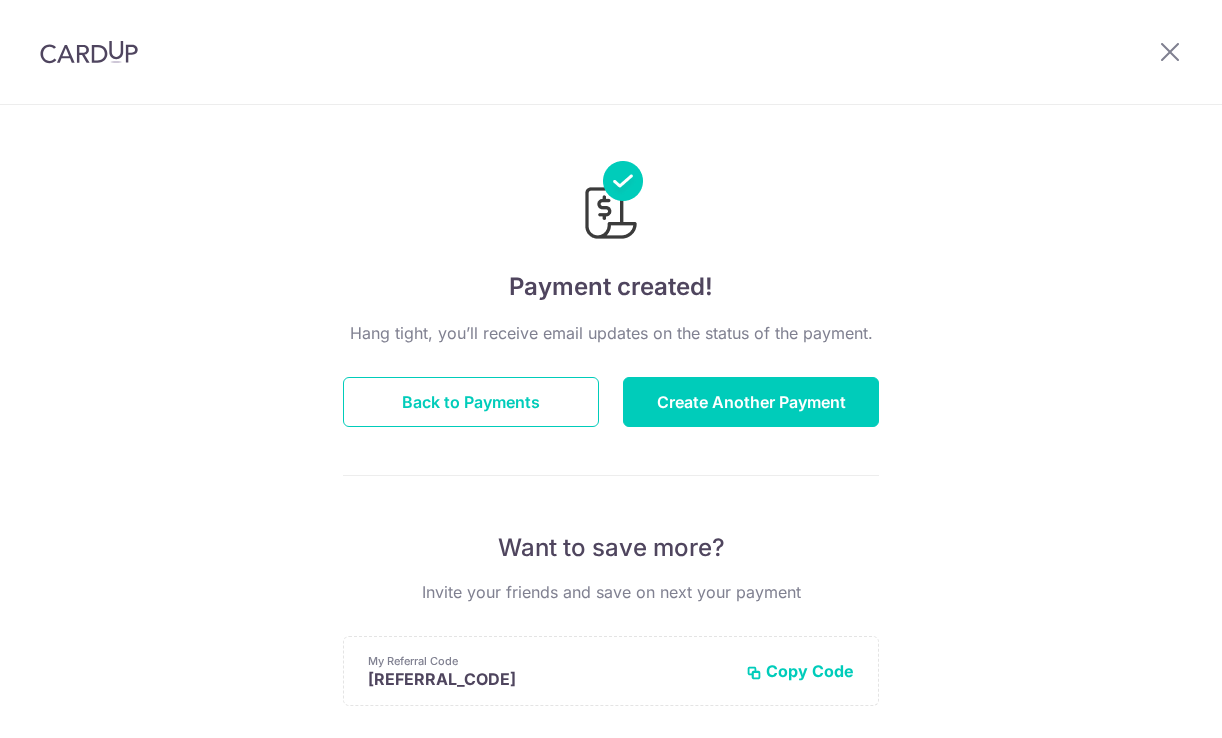 scroll, scrollTop: 0, scrollLeft: 0, axis: both 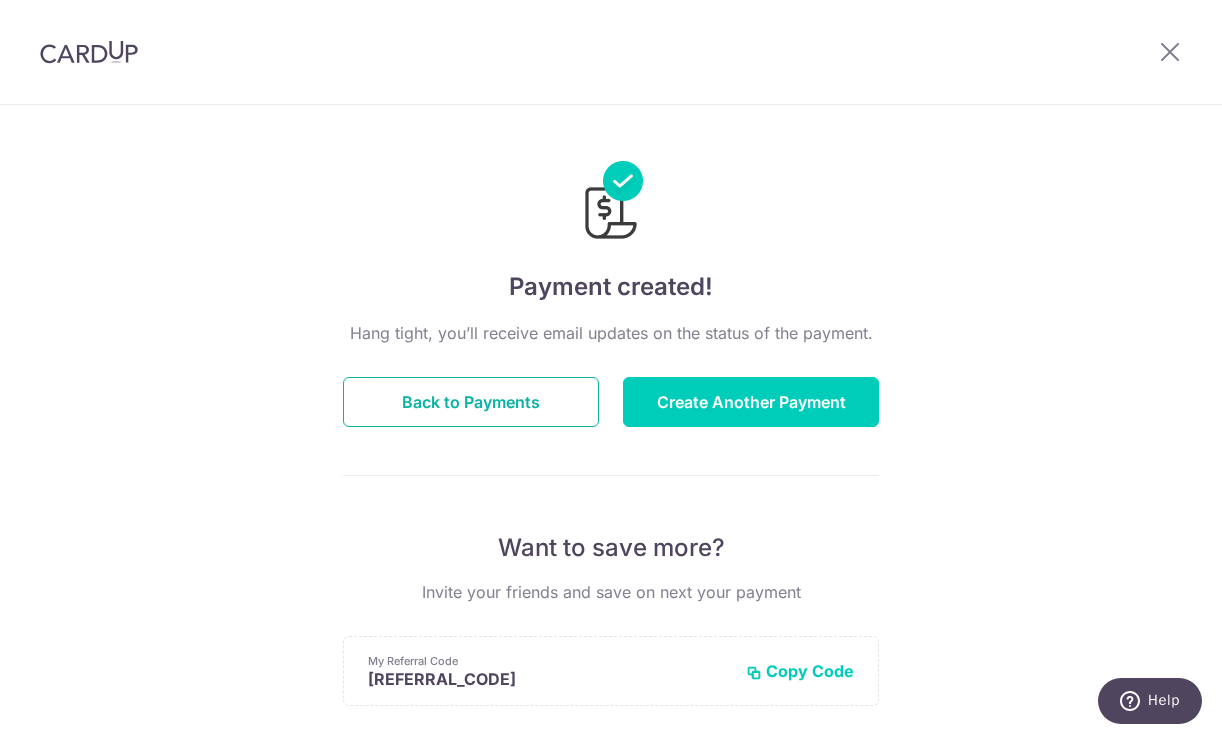 drag, startPoint x: 515, startPoint y: 410, endPoint x: 913, endPoint y: 582, distance: 433.57584 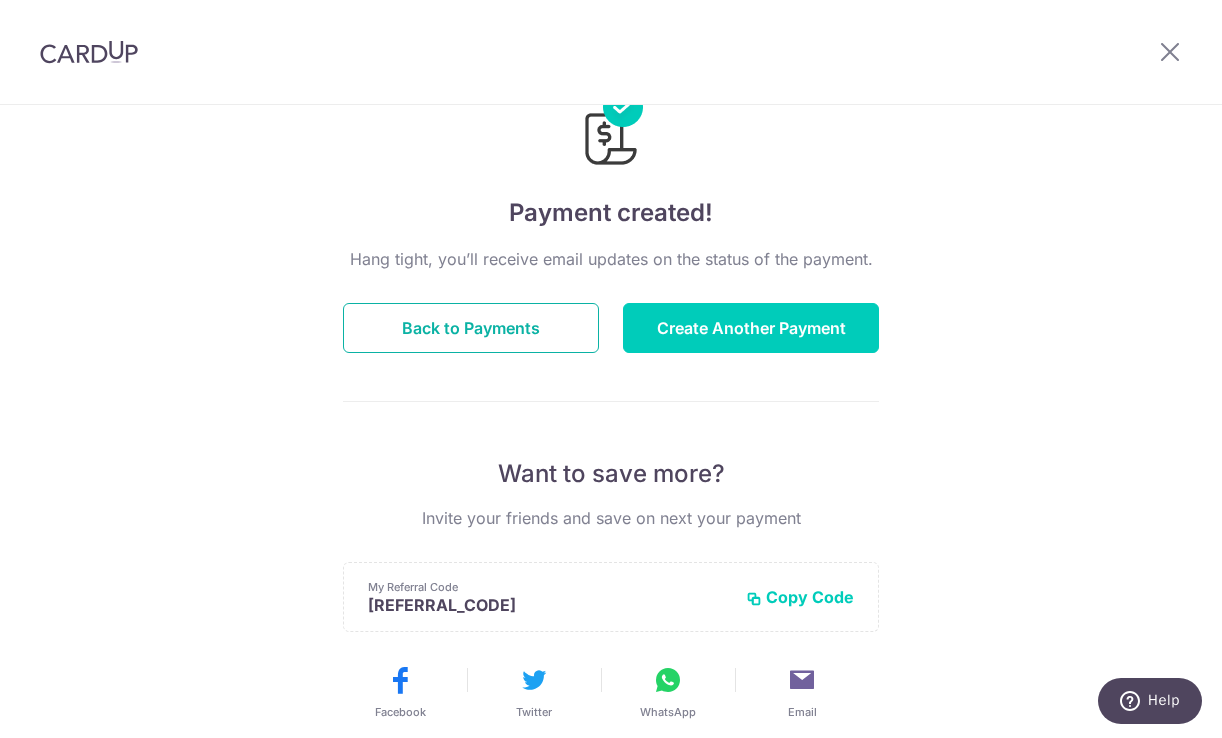 scroll, scrollTop: 72, scrollLeft: 0, axis: vertical 